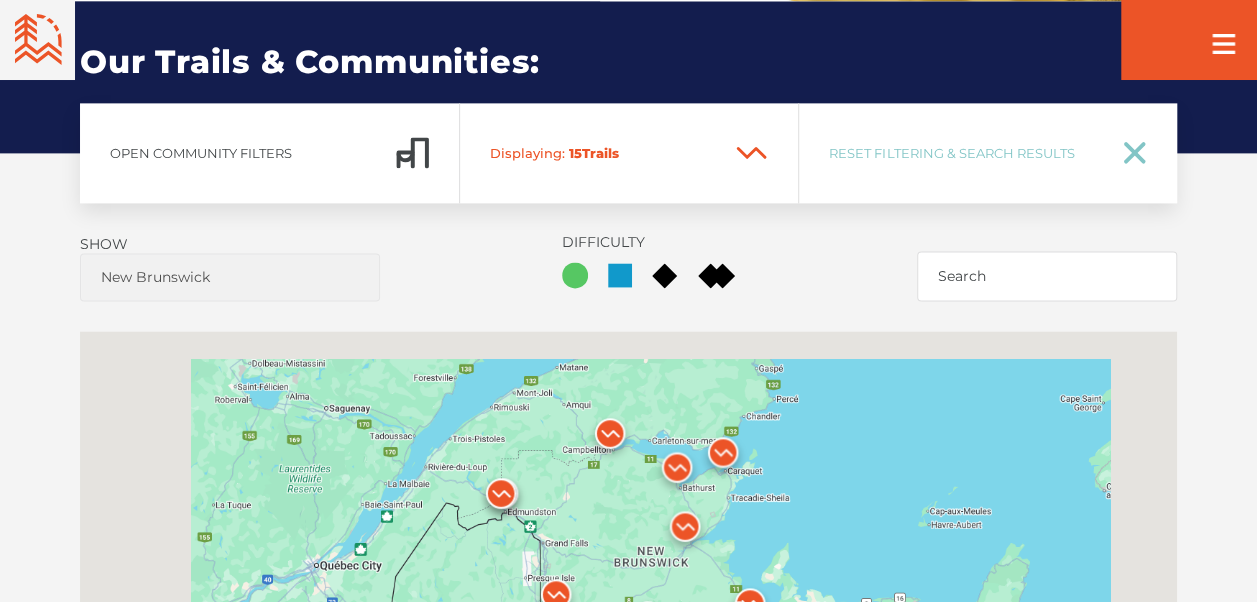 scroll, scrollTop: 1306, scrollLeft: 0, axis: vertical 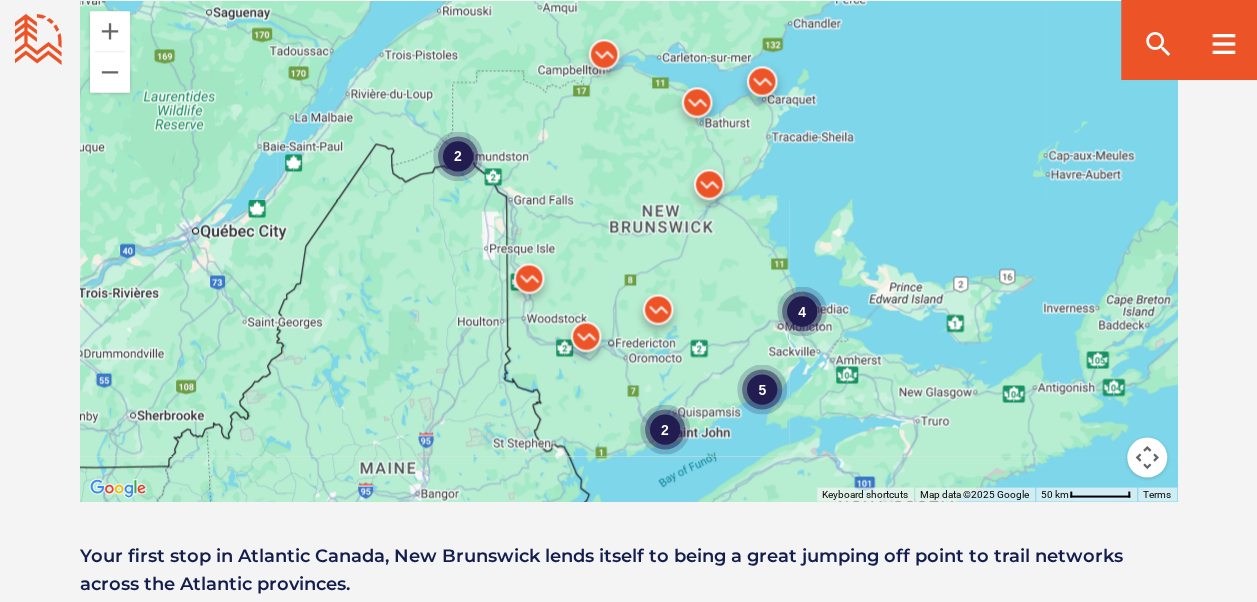 click at bounding box center (586, 341) 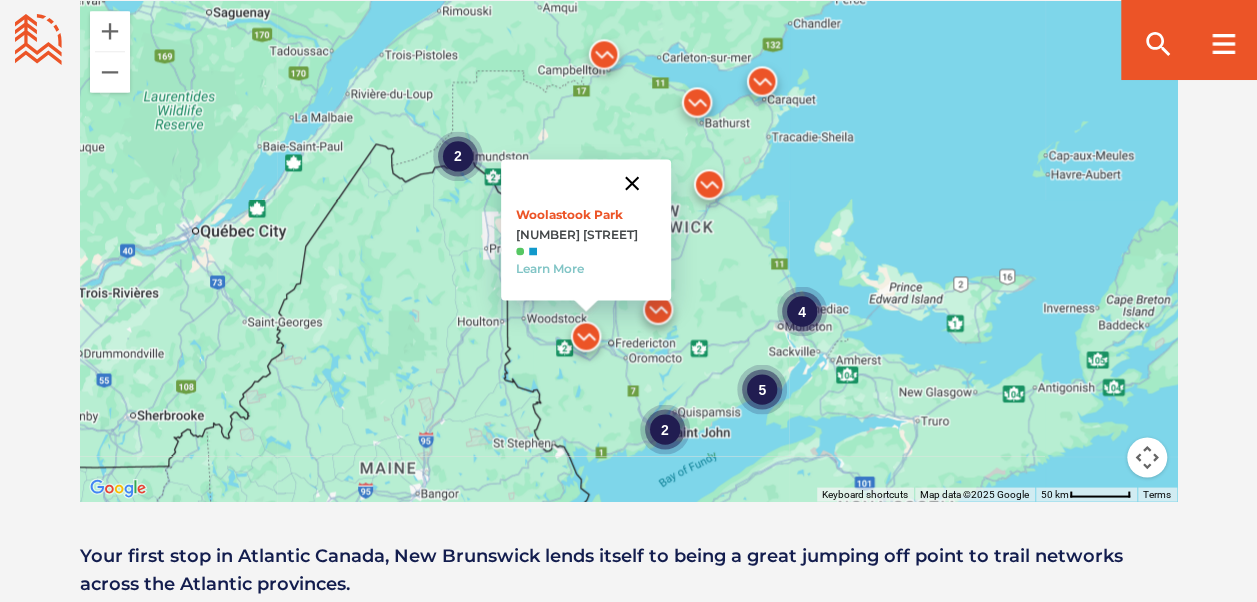 click at bounding box center (632, 183) 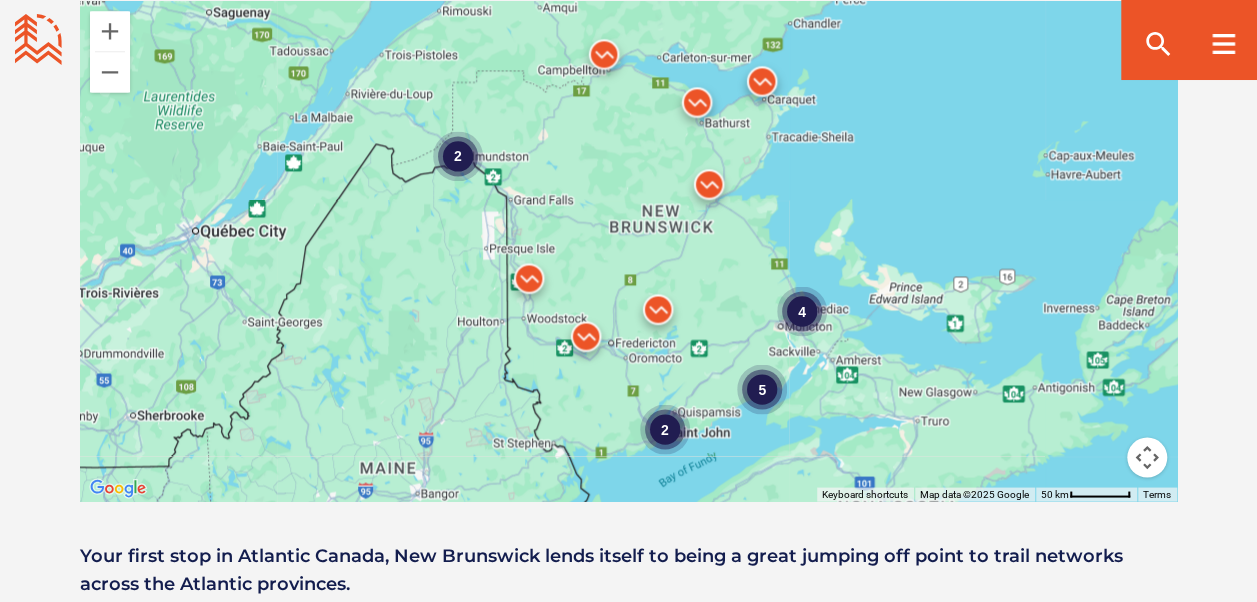 click at bounding box center (658, 314) 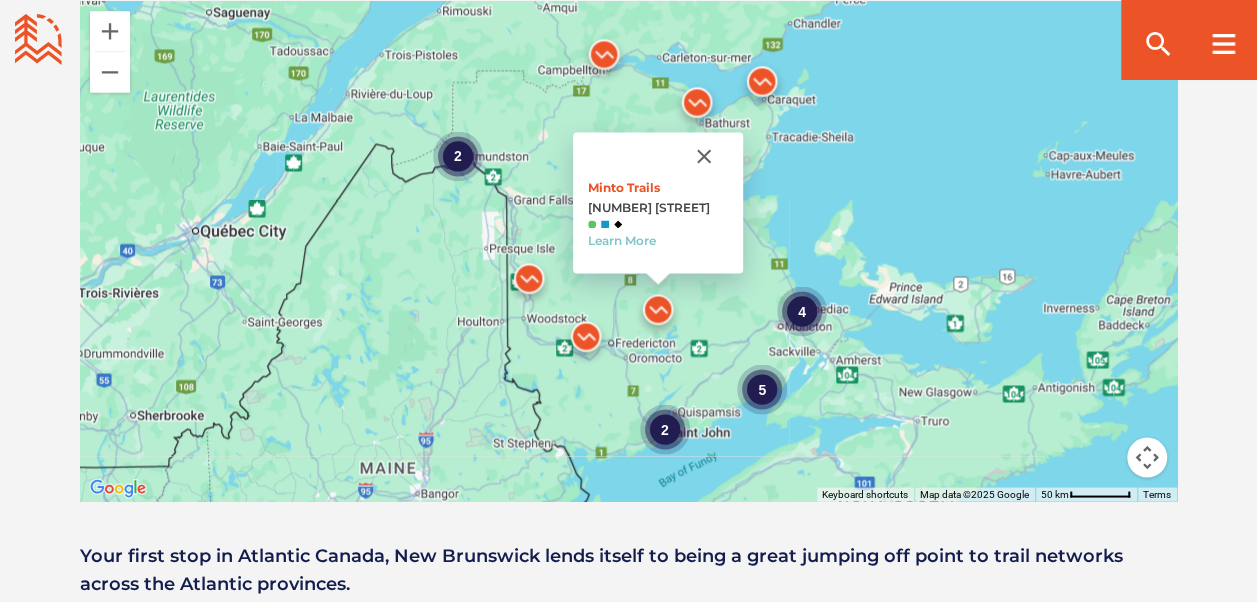 click at bounding box center [529, 283] 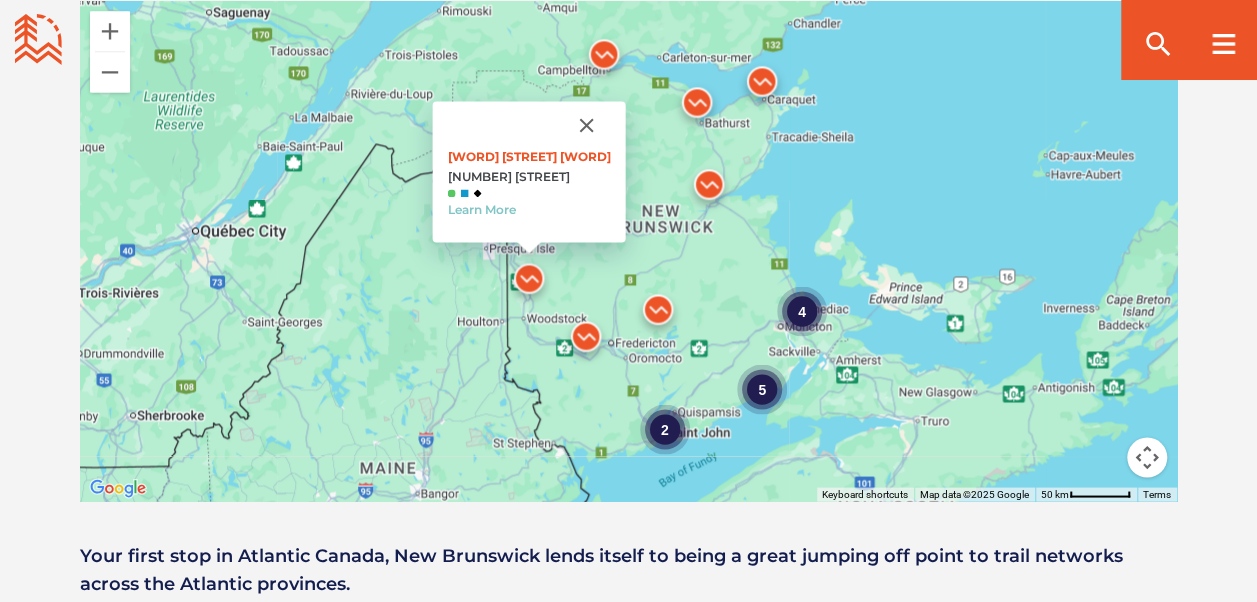 click at bounding box center [658, 314] 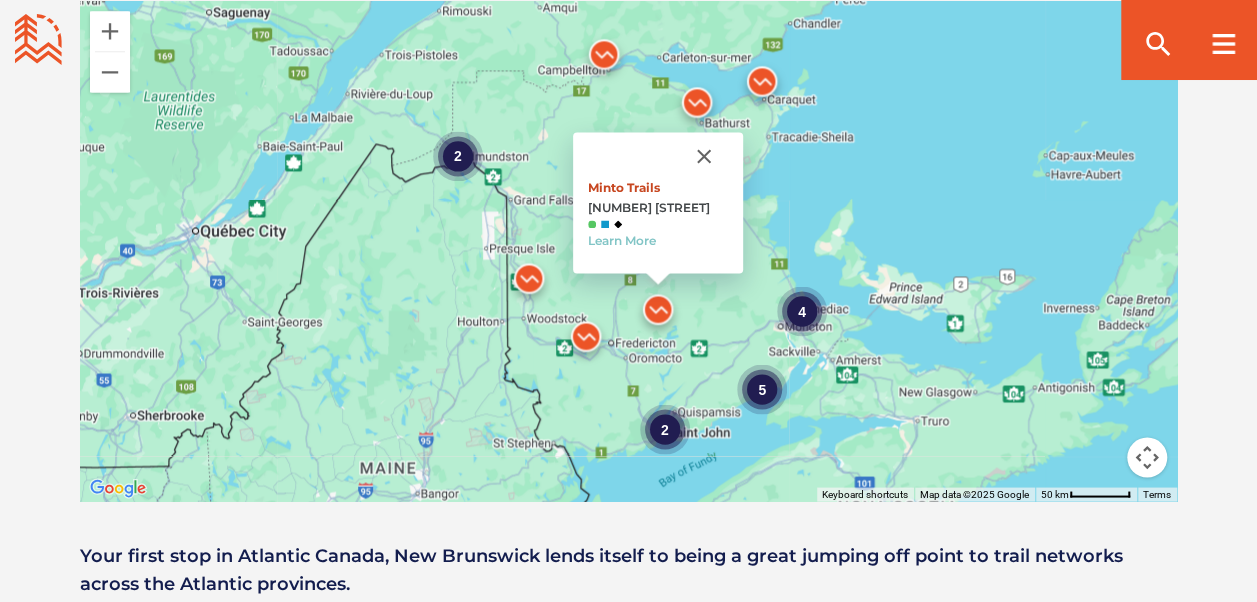 click on "Minto Trails" at bounding box center (624, 187) 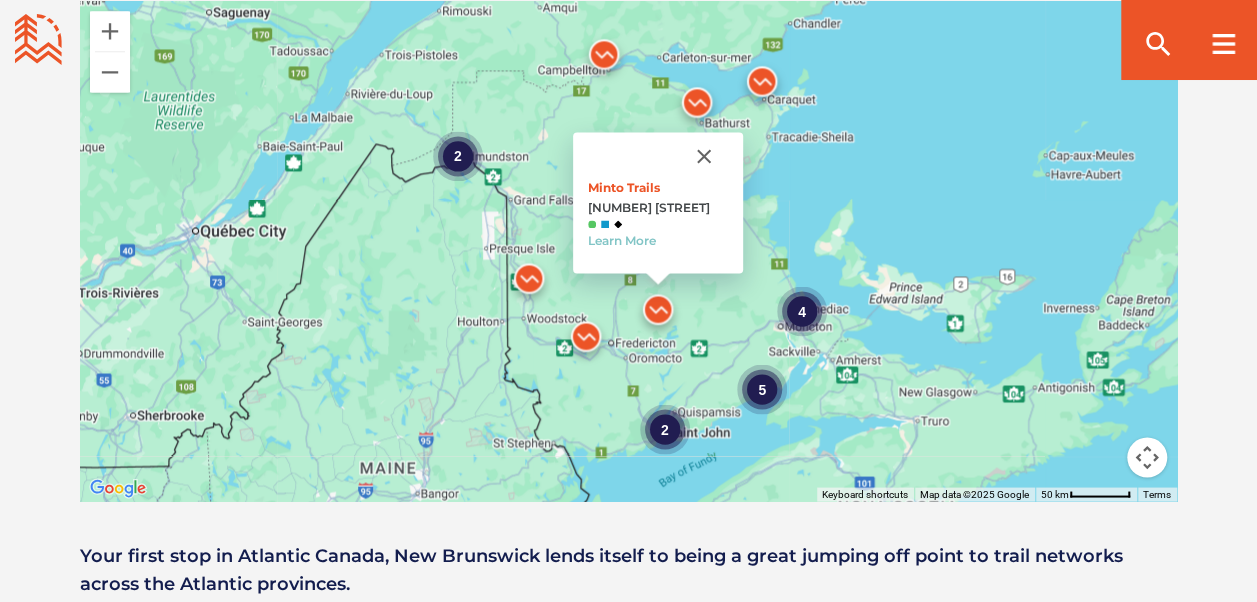 click at bounding box center [586, 341] 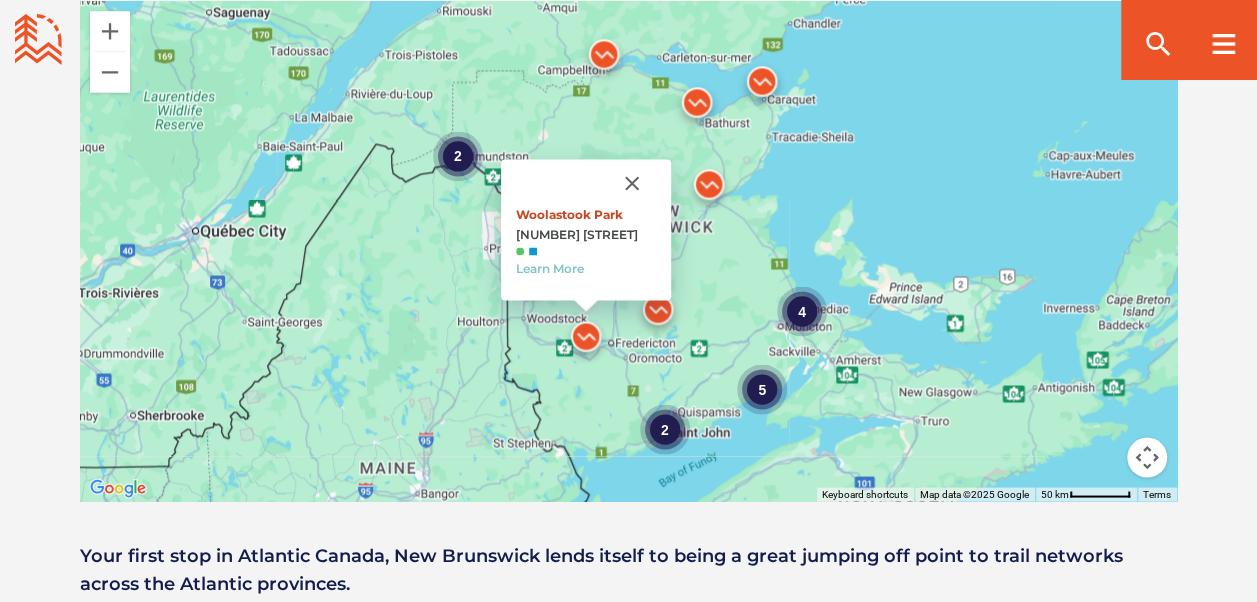 click on "Woolastook Park" at bounding box center [569, 214] 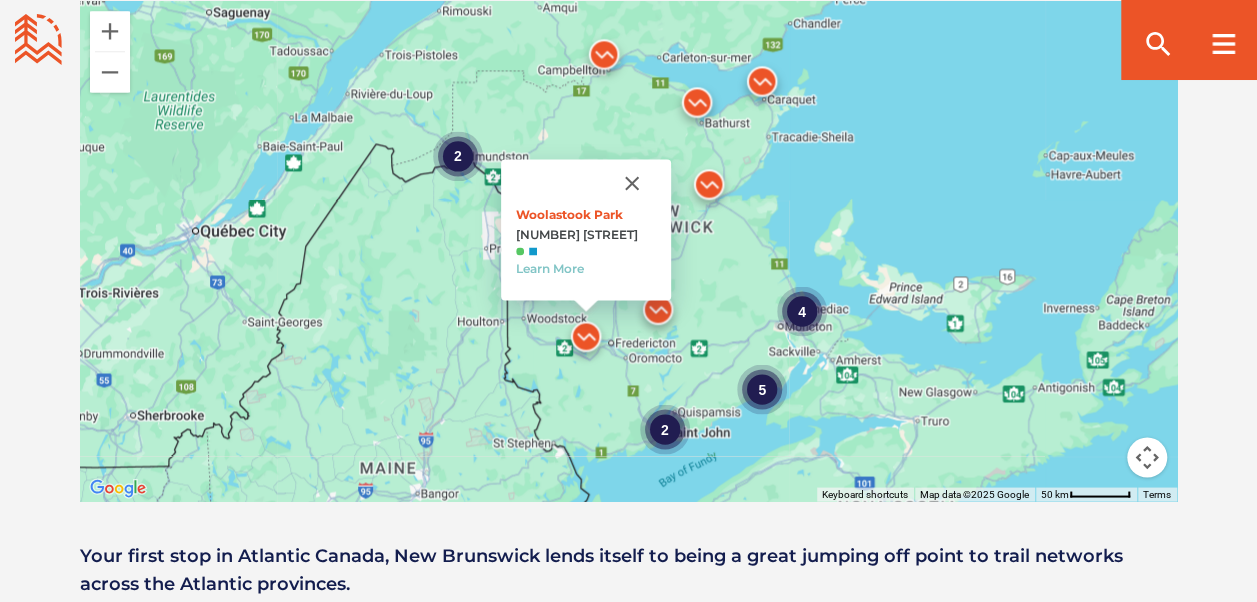 click on "4 2 5 2 Woolastook Park 21 Trails Learn More" at bounding box center (628, 251) 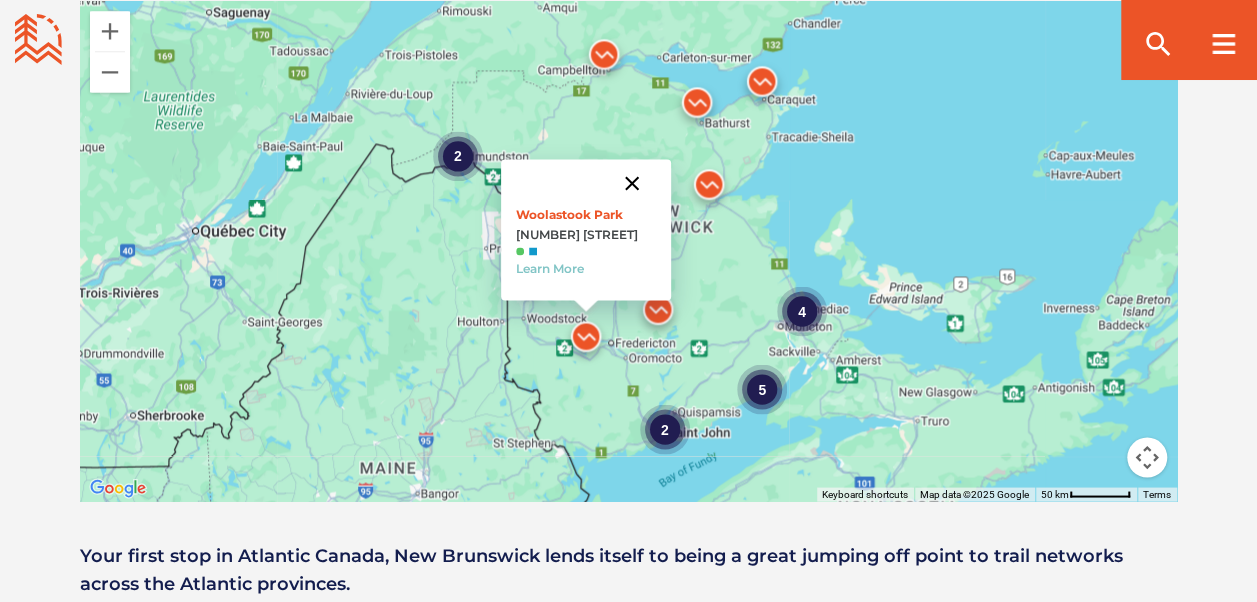 click at bounding box center [632, 183] 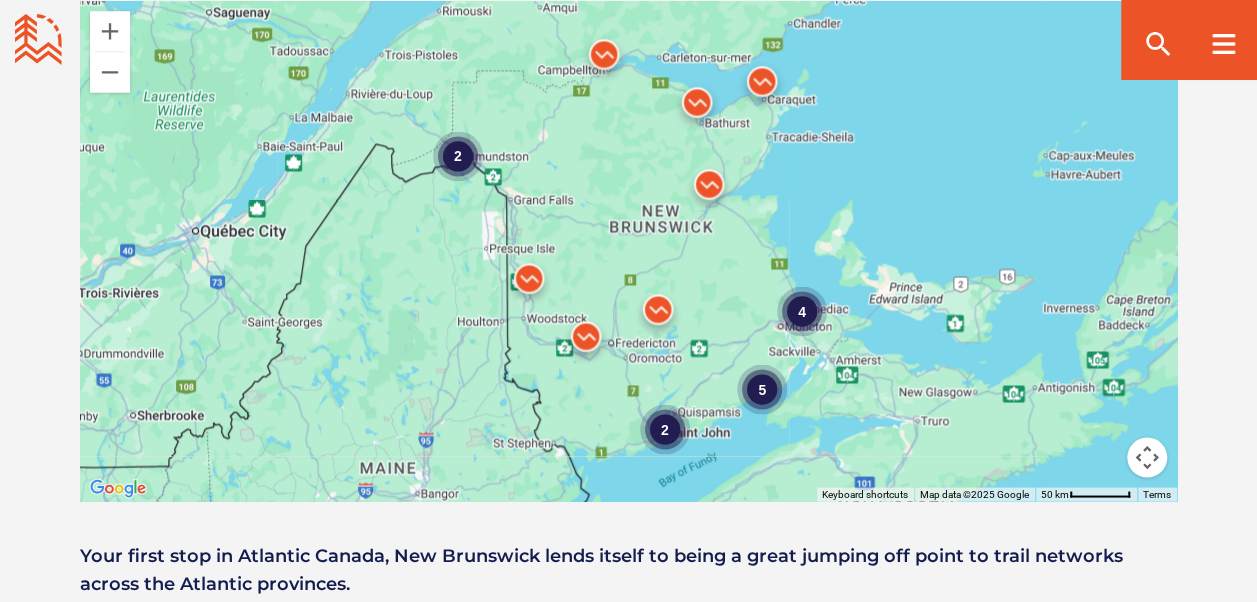click at bounding box center (529, 283) 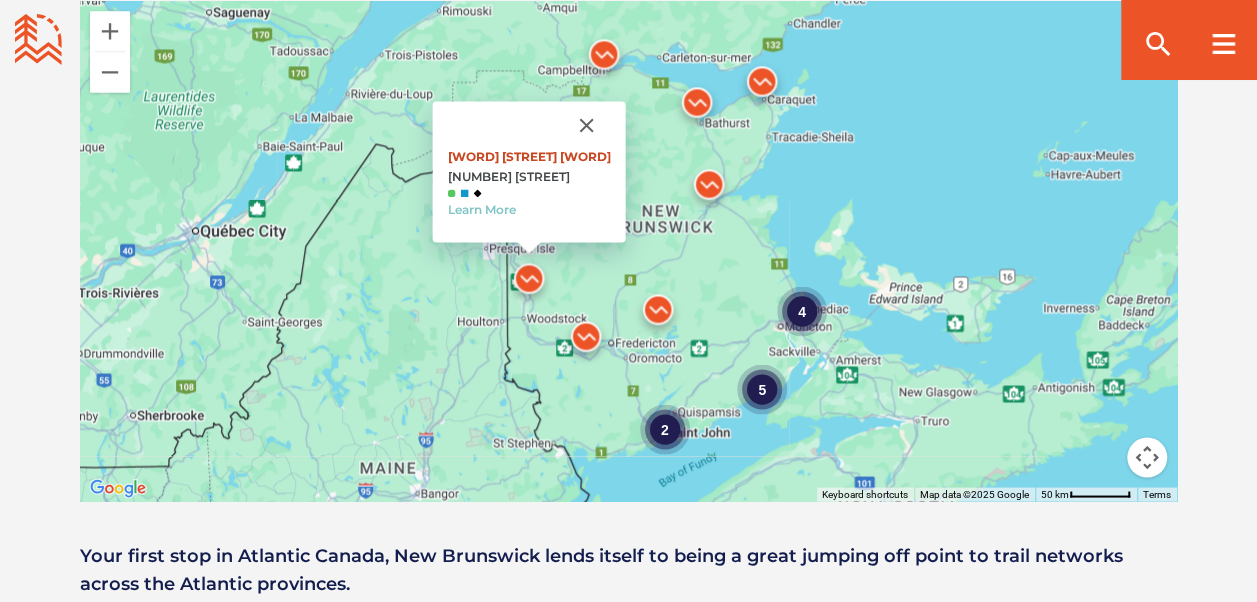 click on "Arena Parking" at bounding box center (528, 156) 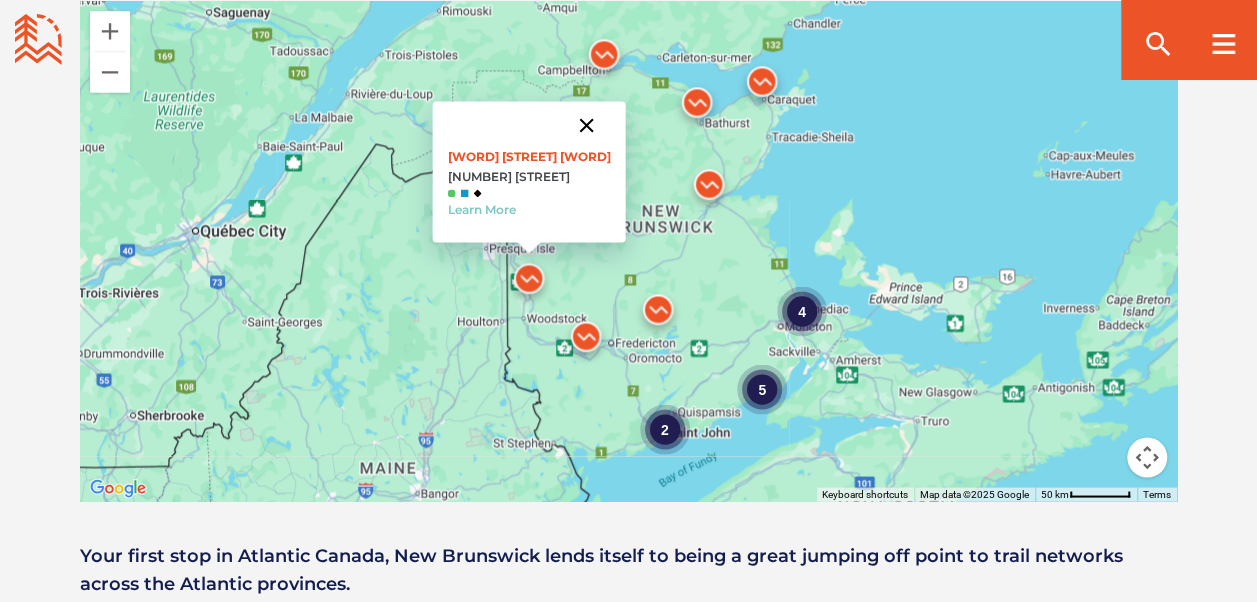 click at bounding box center (586, 125) 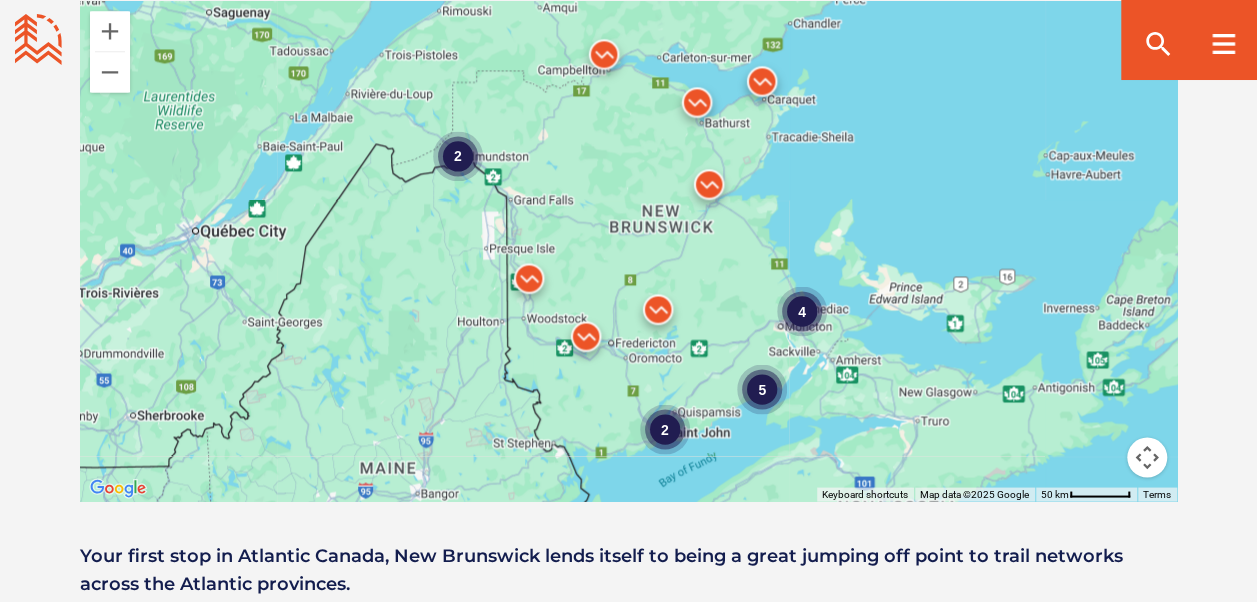 click at bounding box center [604, 59] 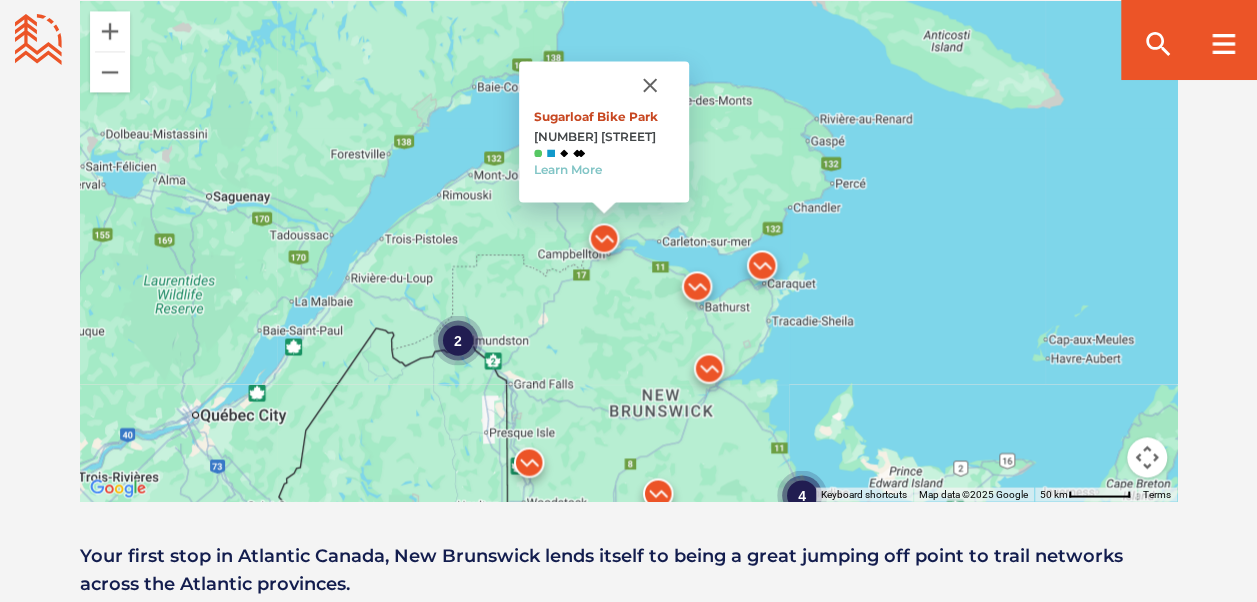 click on "Sugarloaf Bike Park" at bounding box center [596, 116] 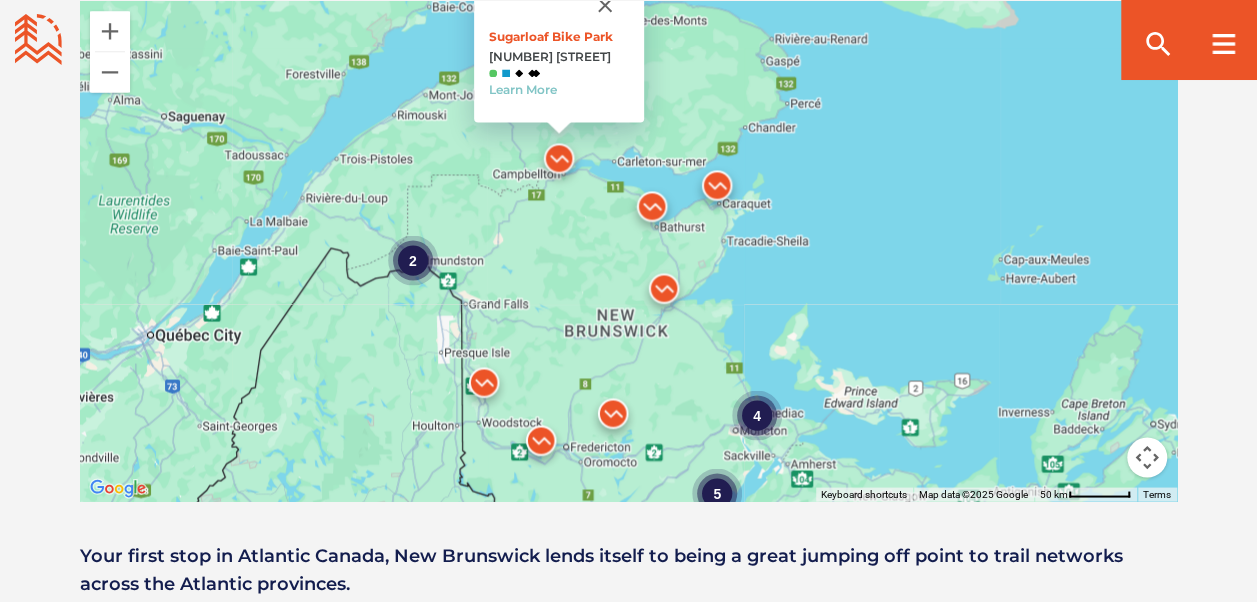 drag, startPoint x: 612, startPoint y: 346, endPoint x: 566, endPoint y: 264, distance: 94.02127 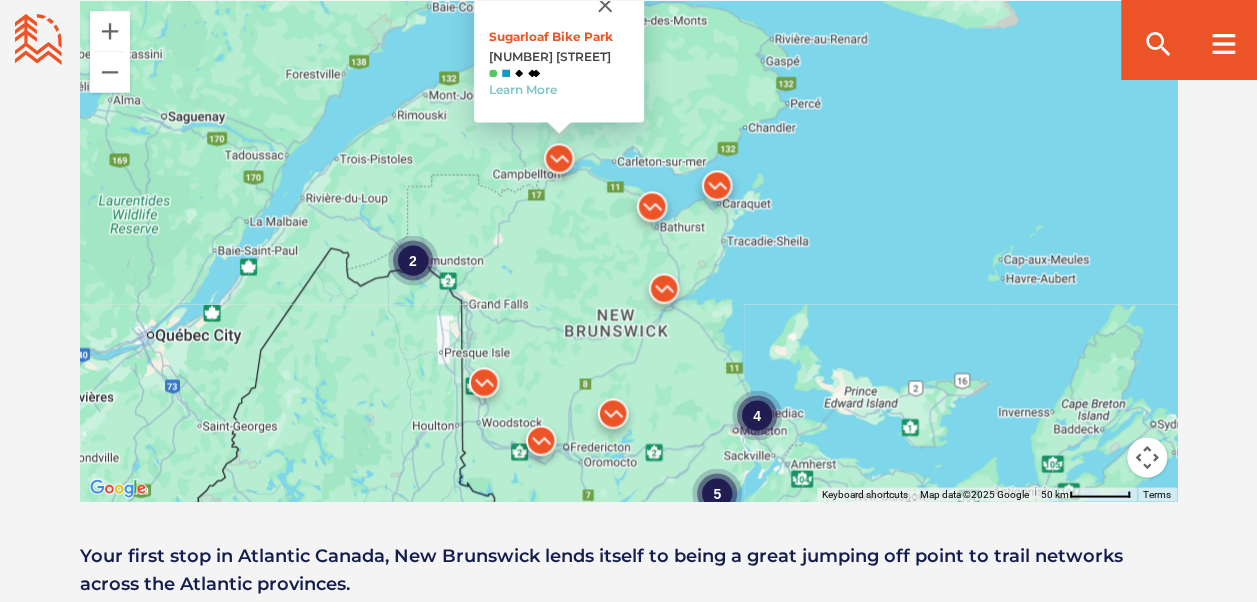 click at bounding box center (652, 211) 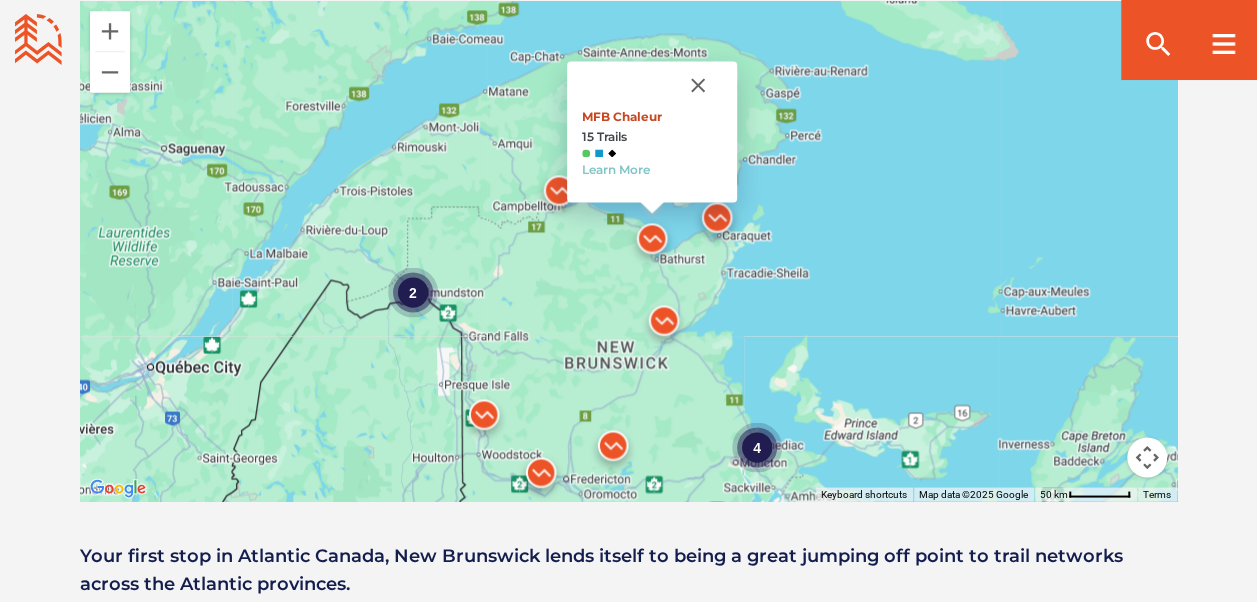 click on "MFB Chaleur" at bounding box center [622, 116] 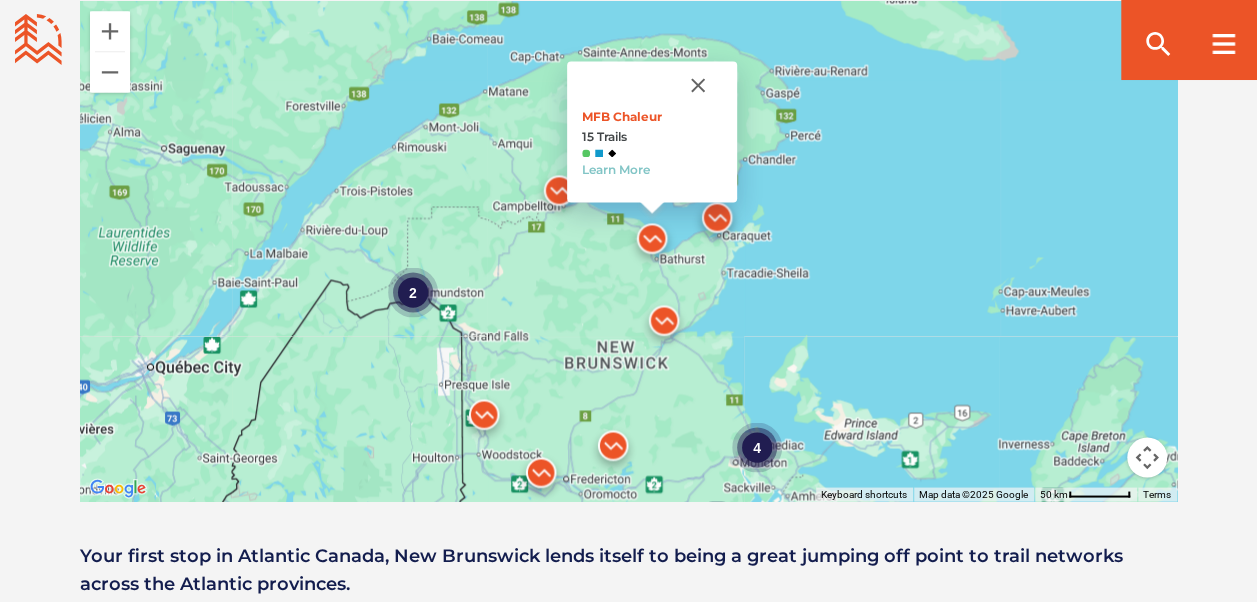 click at bounding box center (664, 325) 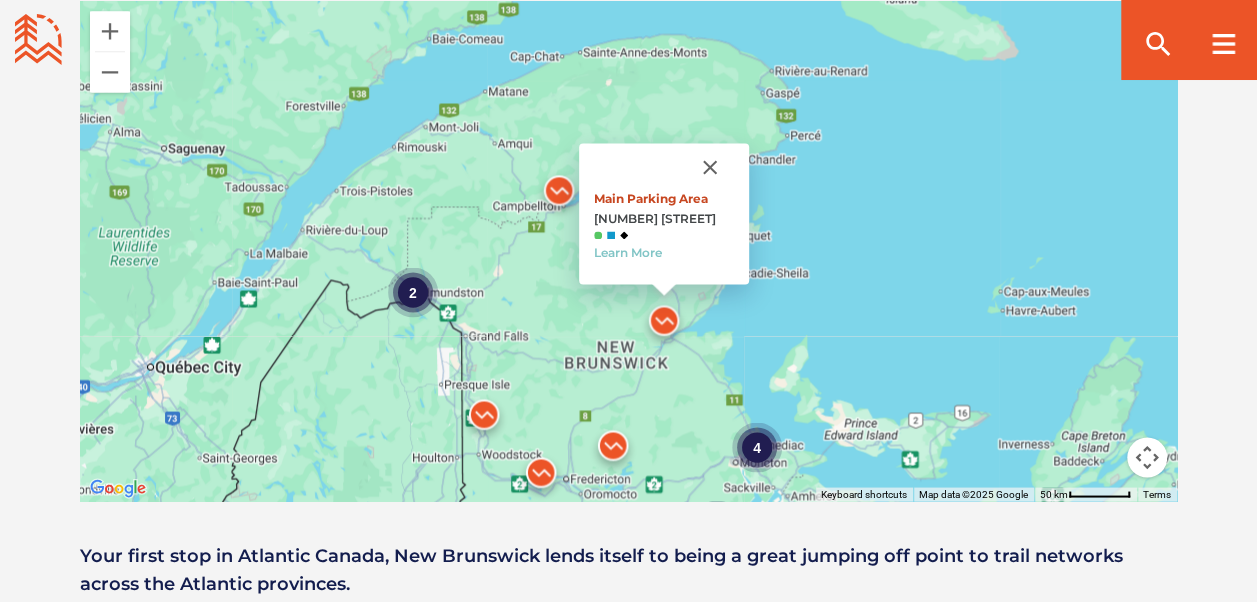 click on "Main Parking Area" at bounding box center (651, 198) 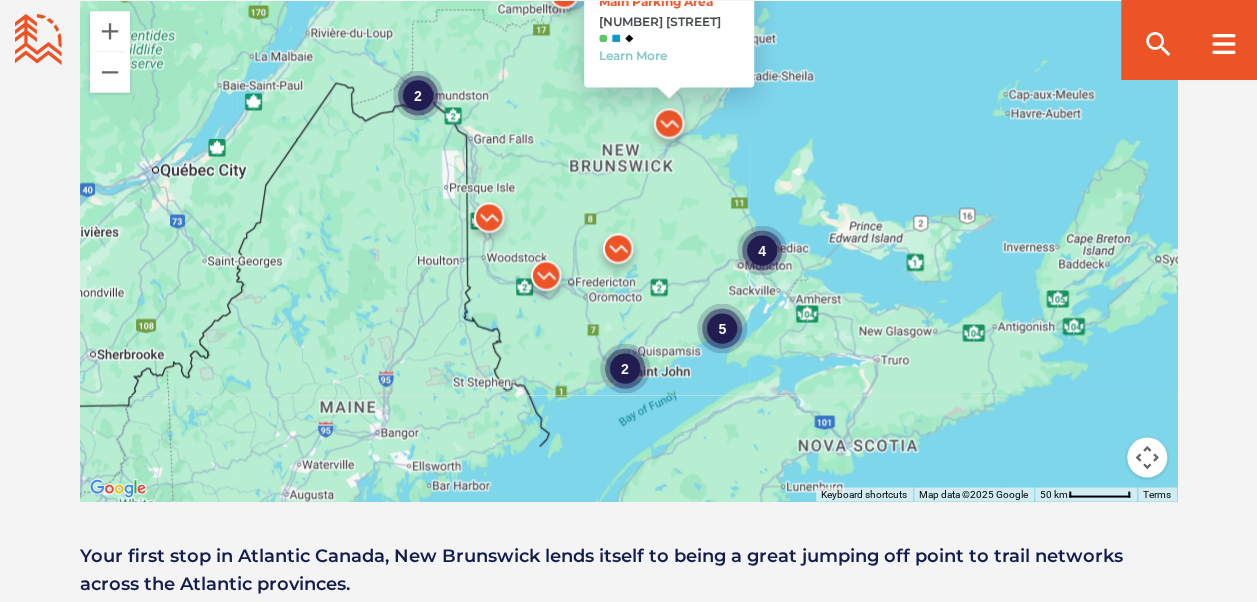 drag, startPoint x: 511, startPoint y: 312, endPoint x: 516, endPoint y: 105, distance: 207.06038 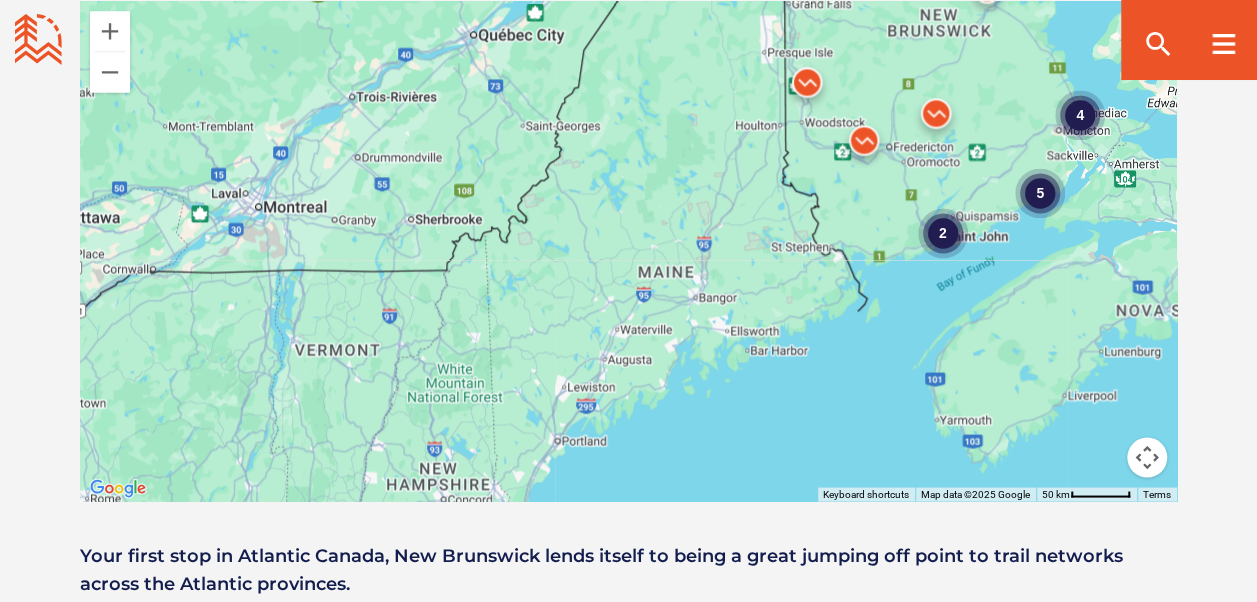 drag, startPoint x: 358, startPoint y: 350, endPoint x: 676, endPoint y: 213, distance: 346.25568 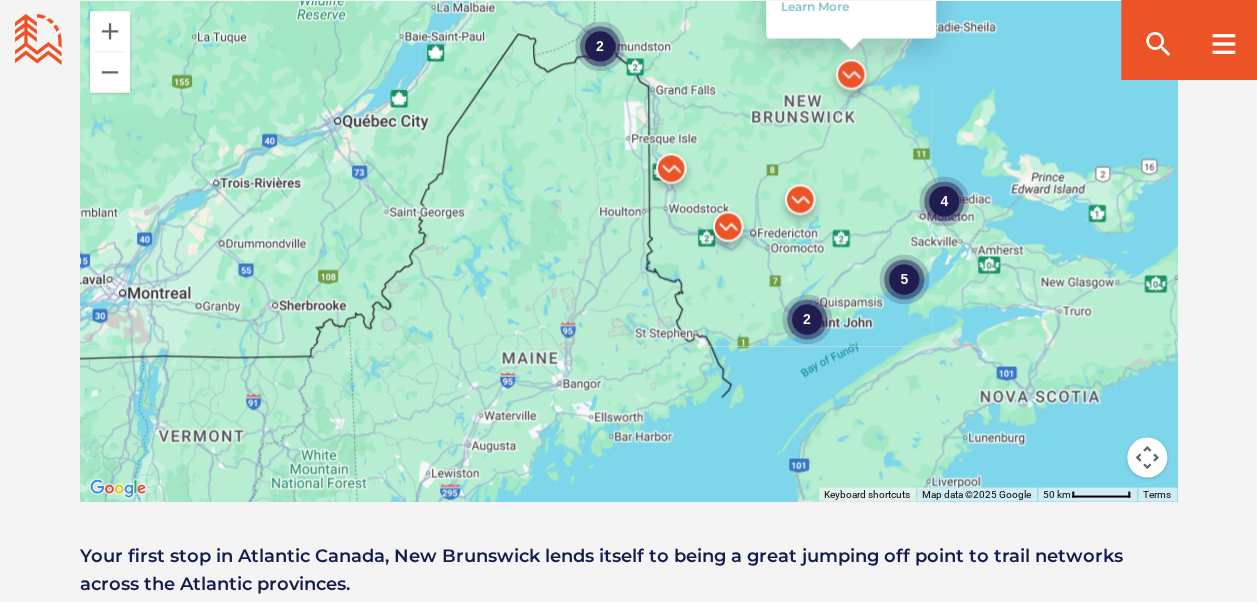 drag, startPoint x: 774, startPoint y: 294, endPoint x: 650, endPoint y: 376, distance: 148.66069 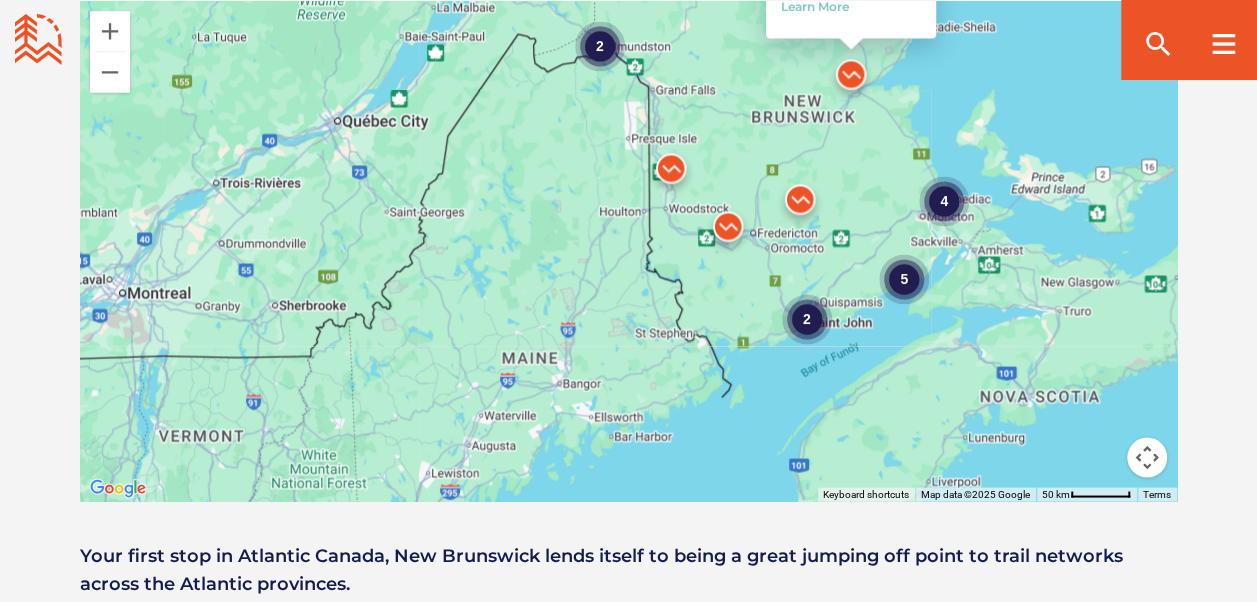 click at bounding box center [671, 173] 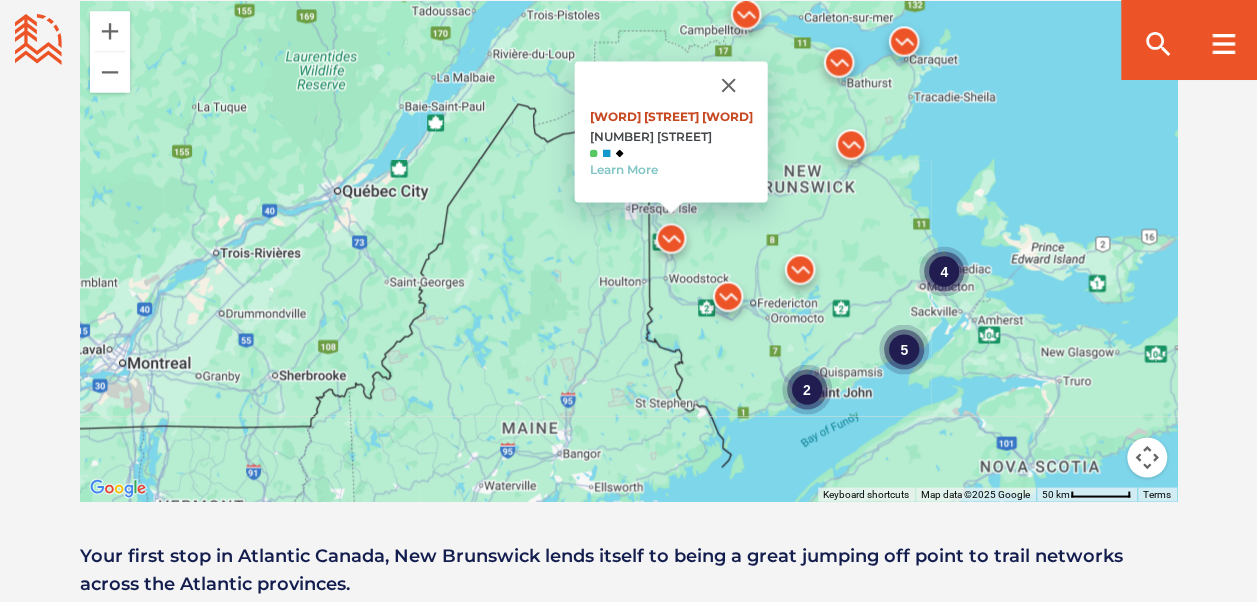click on "Arena Parking" at bounding box center [670, 116] 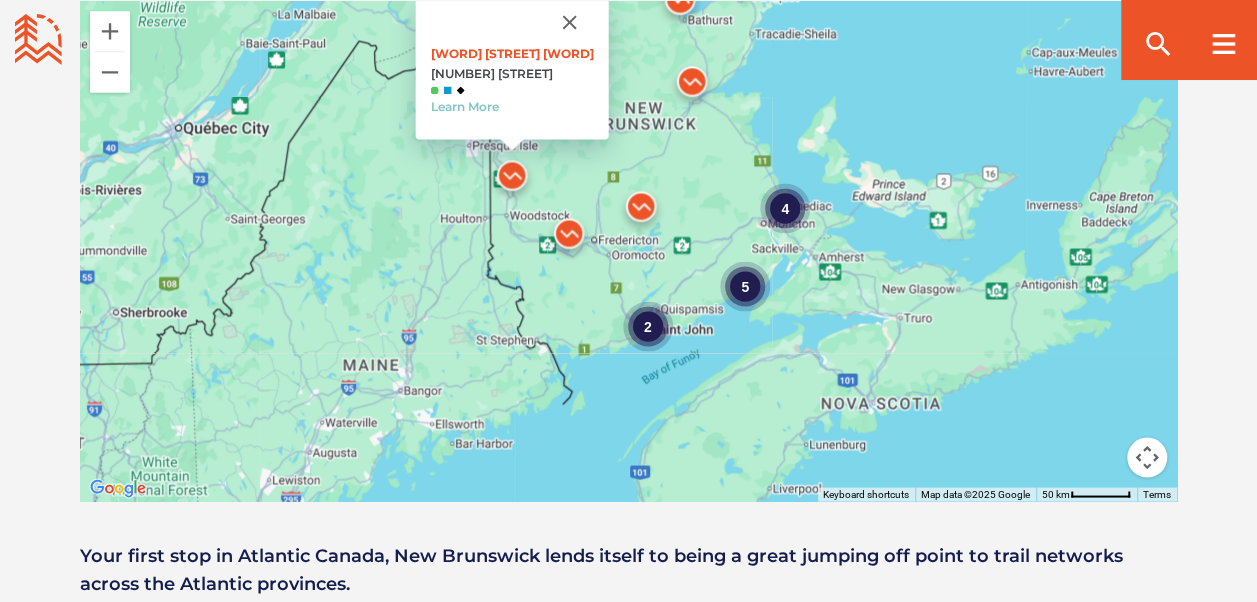 drag, startPoint x: 892, startPoint y: 206, endPoint x: 730, endPoint y: 145, distance: 173.10402 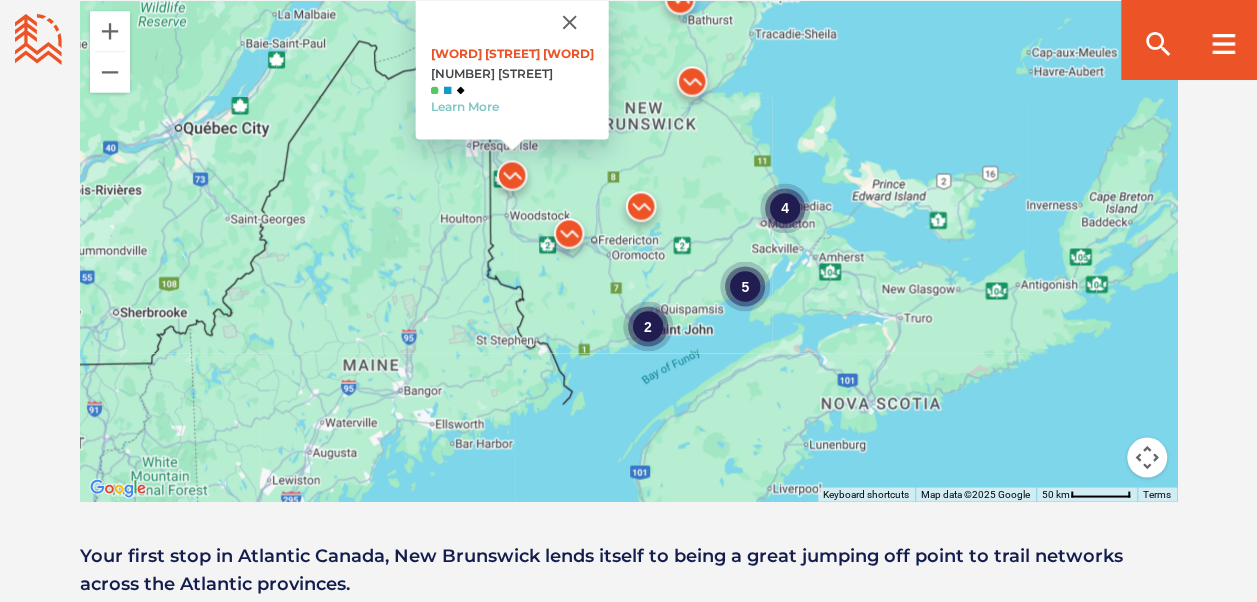 click on "4" at bounding box center [785, 207] 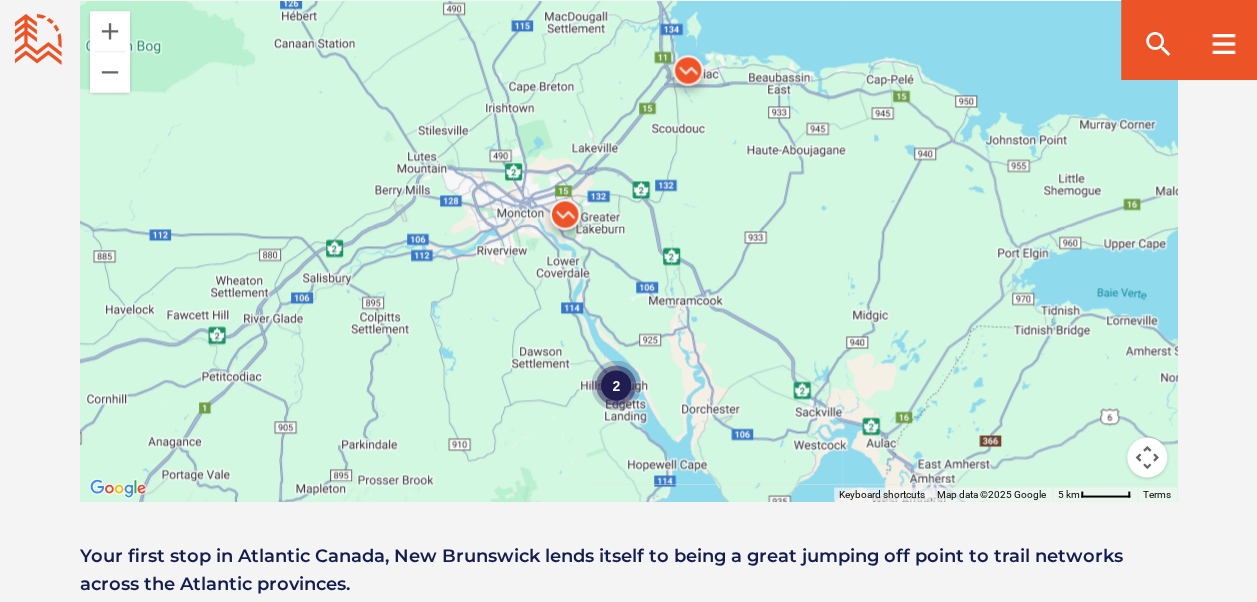 click at bounding box center (565, 219) 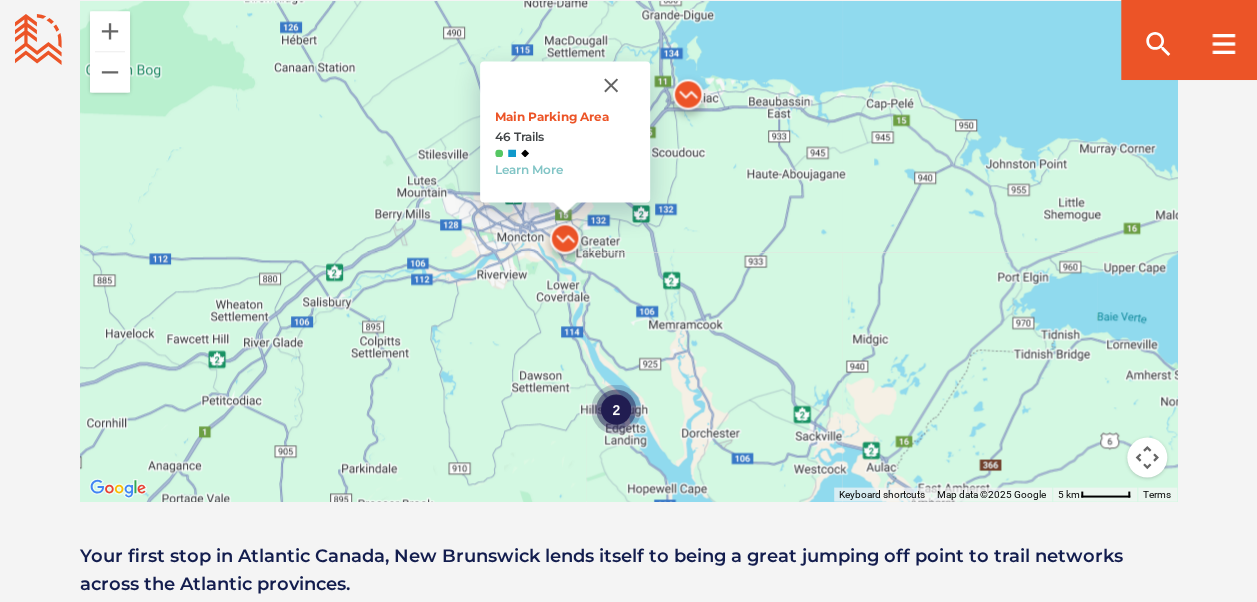 click at bounding box center [688, 99] 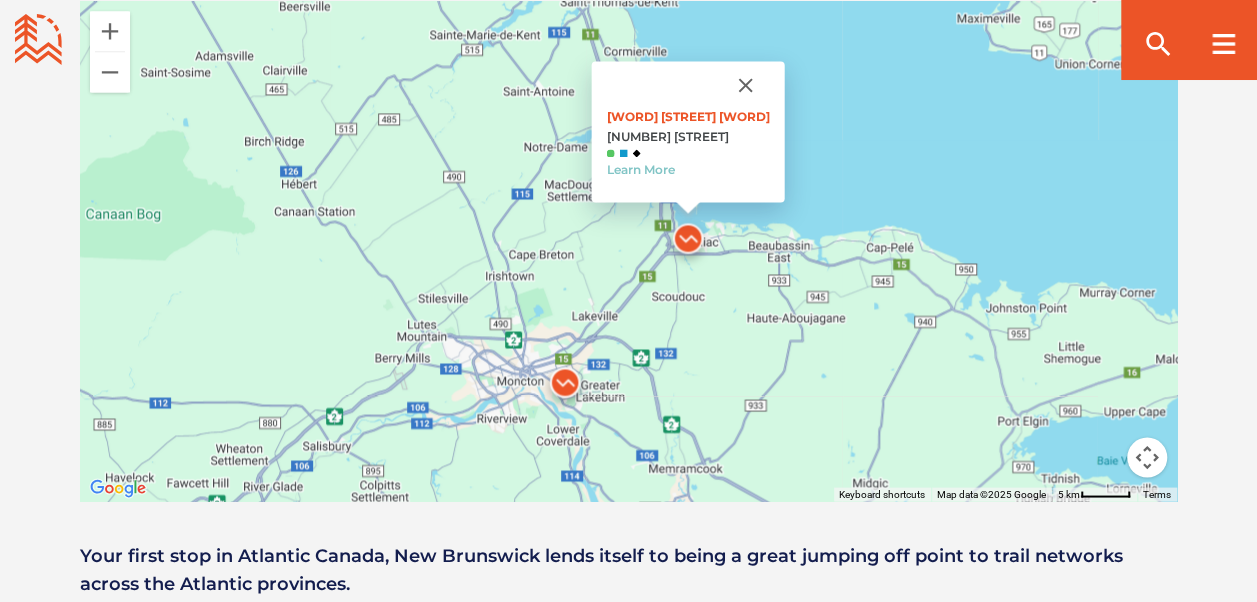 click at bounding box center [565, 387] 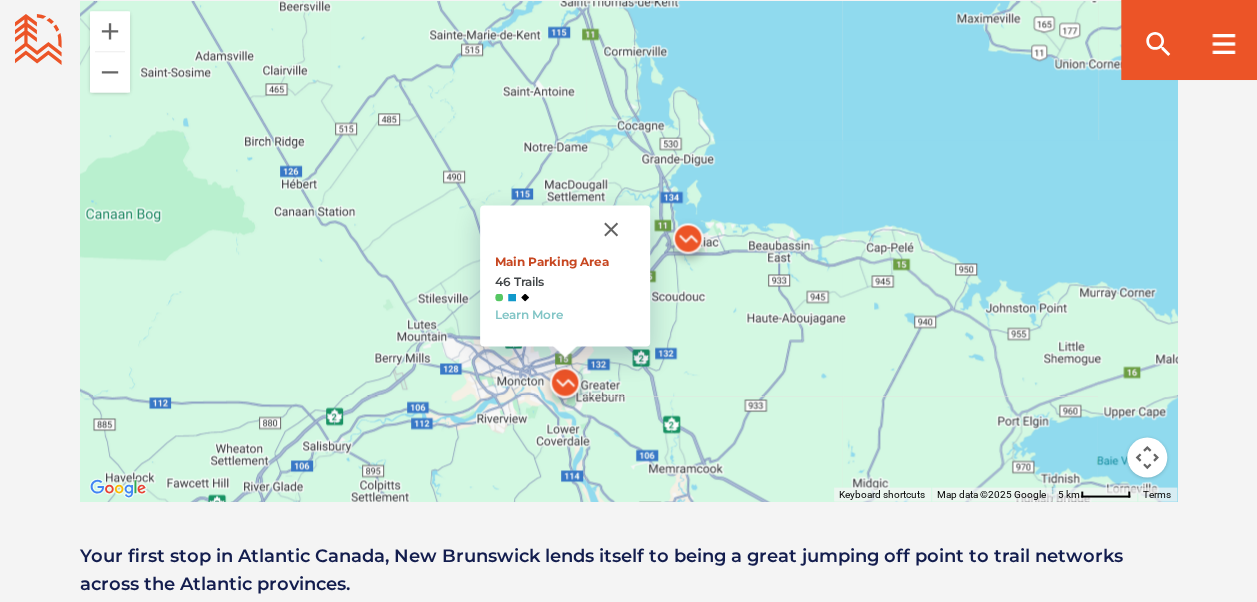 click on "Main Parking Area" at bounding box center [552, 260] 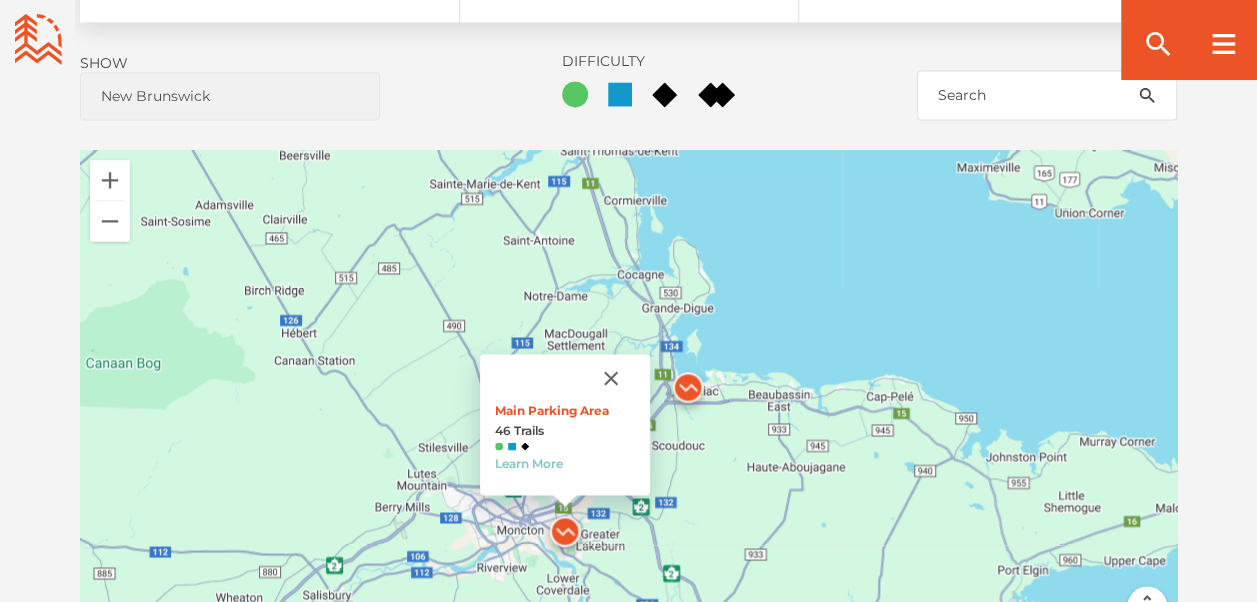 scroll, scrollTop: 1525, scrollLeft: 0, axis: vertical 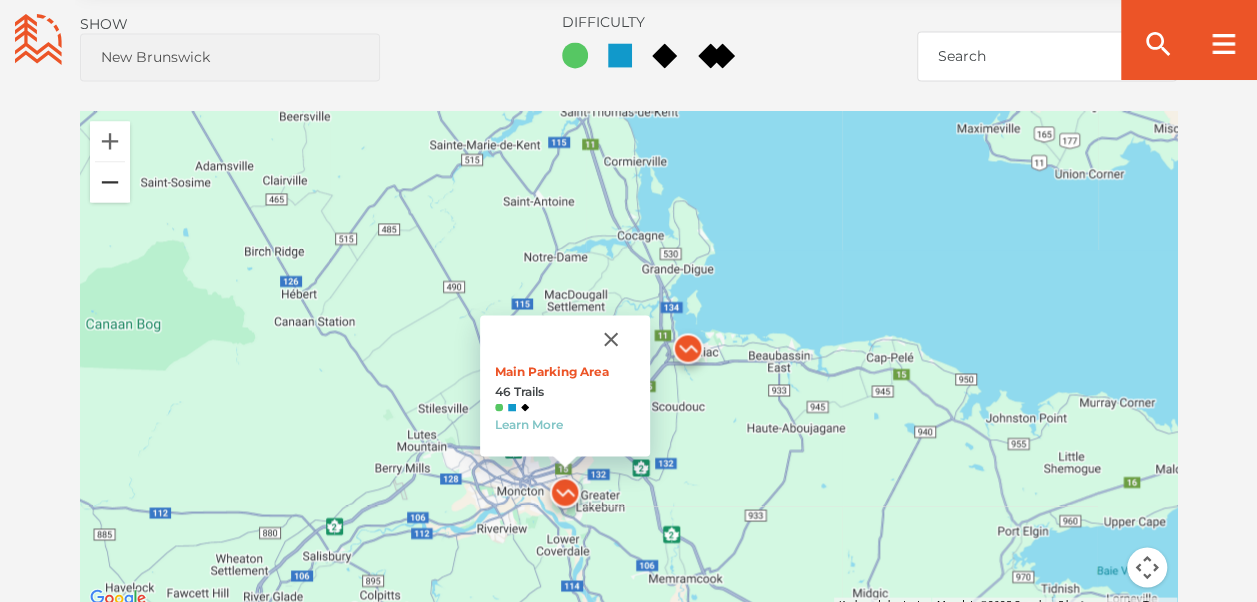 click at bounding box center [110, 182] 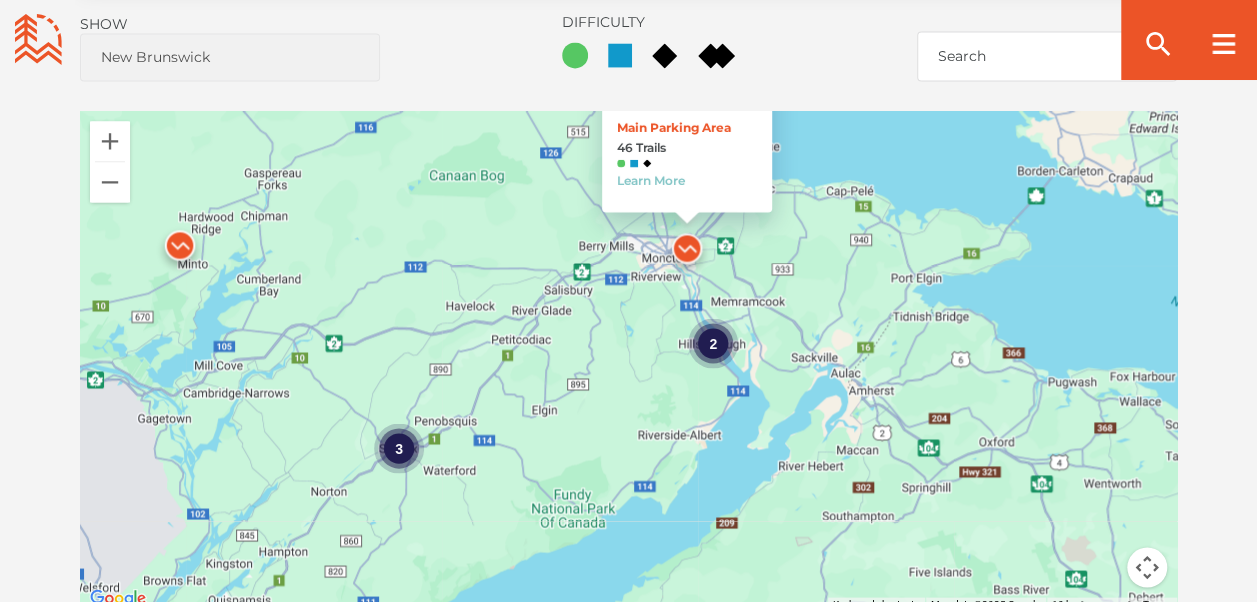 drag, startPoint x: 390, startPoint y: 429, endPoint x: 480, endPoint y: 233, distance: 215.67569 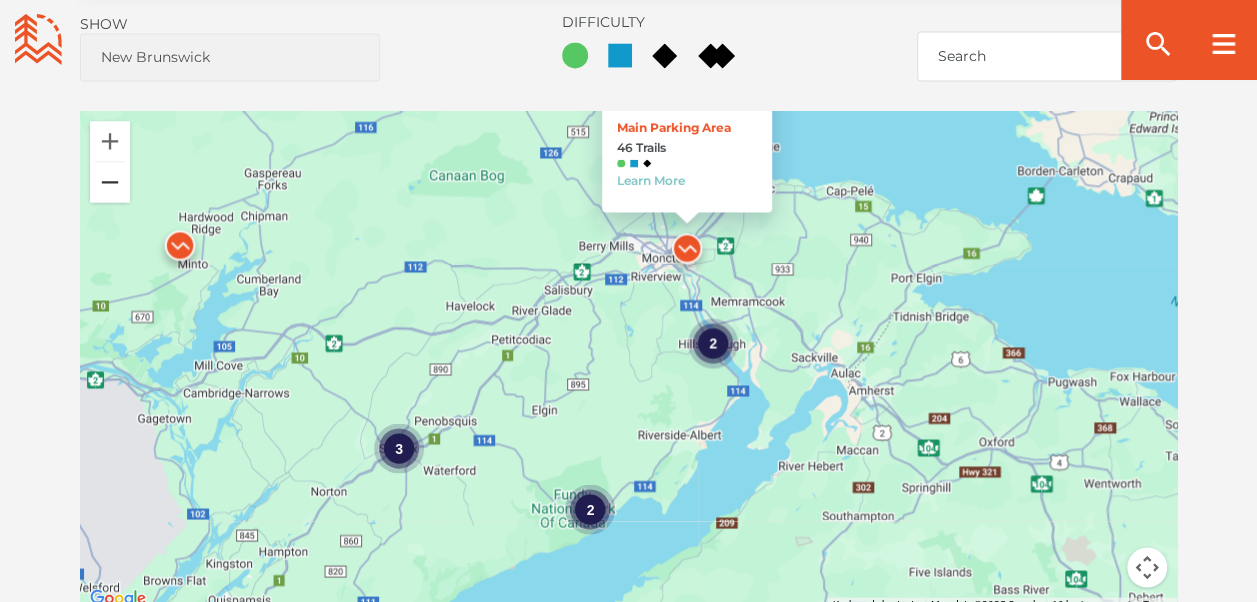 click at bounding box center [110, 182] 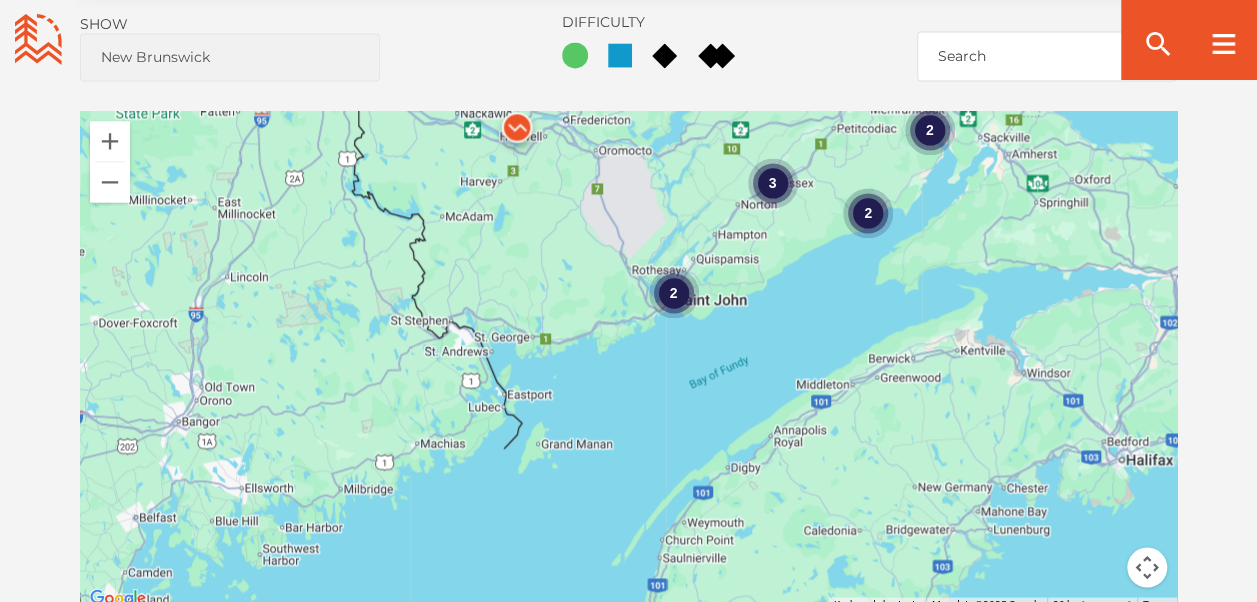 drag, startPoint x: 390, startPoint y: 439, endPoint x: 718, endPoint y: 120, distance: 457.54236 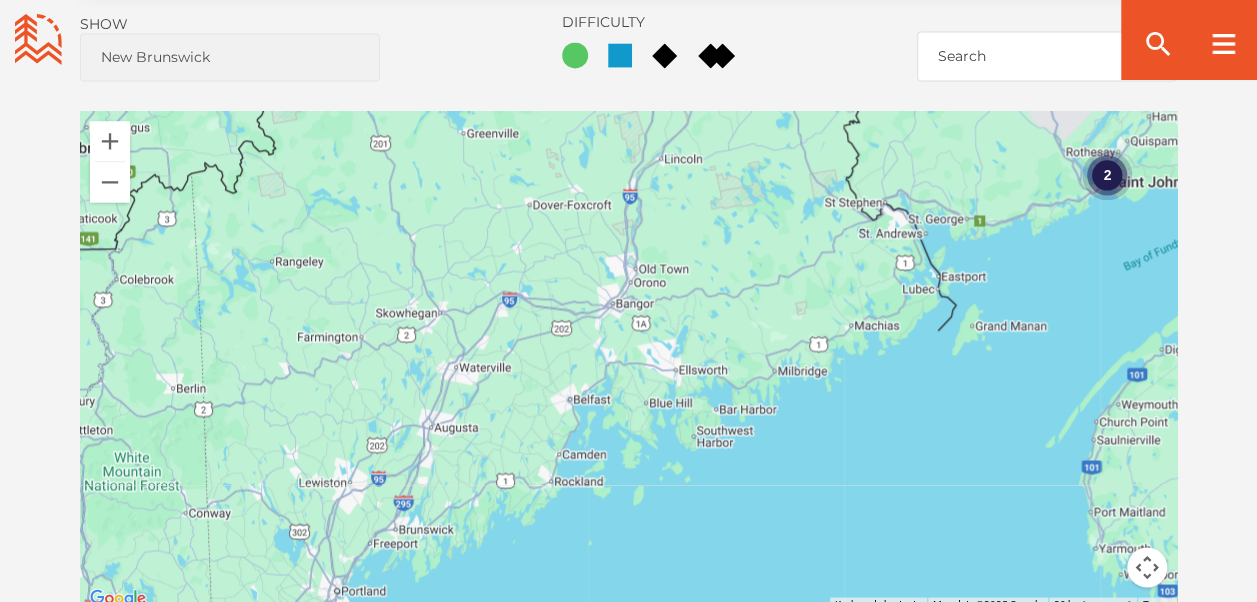 drag, startPoint x: 308, startPoint y: 333, endPoint x: 659, endPoint y: 288, distance: 353.87286 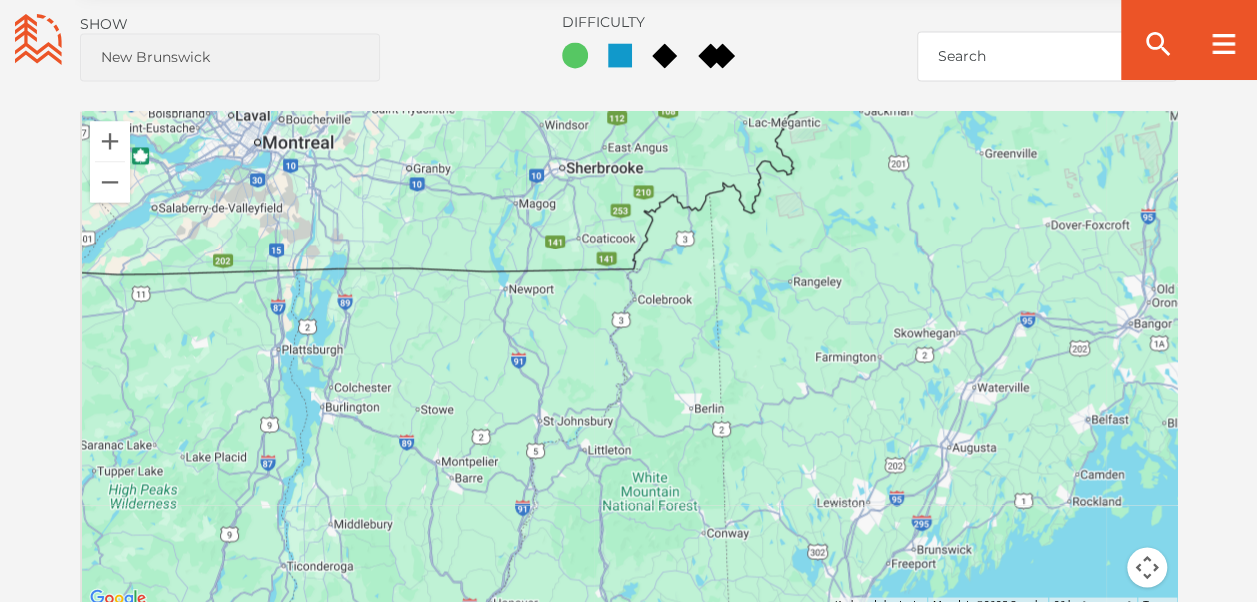 drag, startPoint x: 450, startPoint y: 276, endPoint x: 976, endPoint y: 295, distance: 526.343 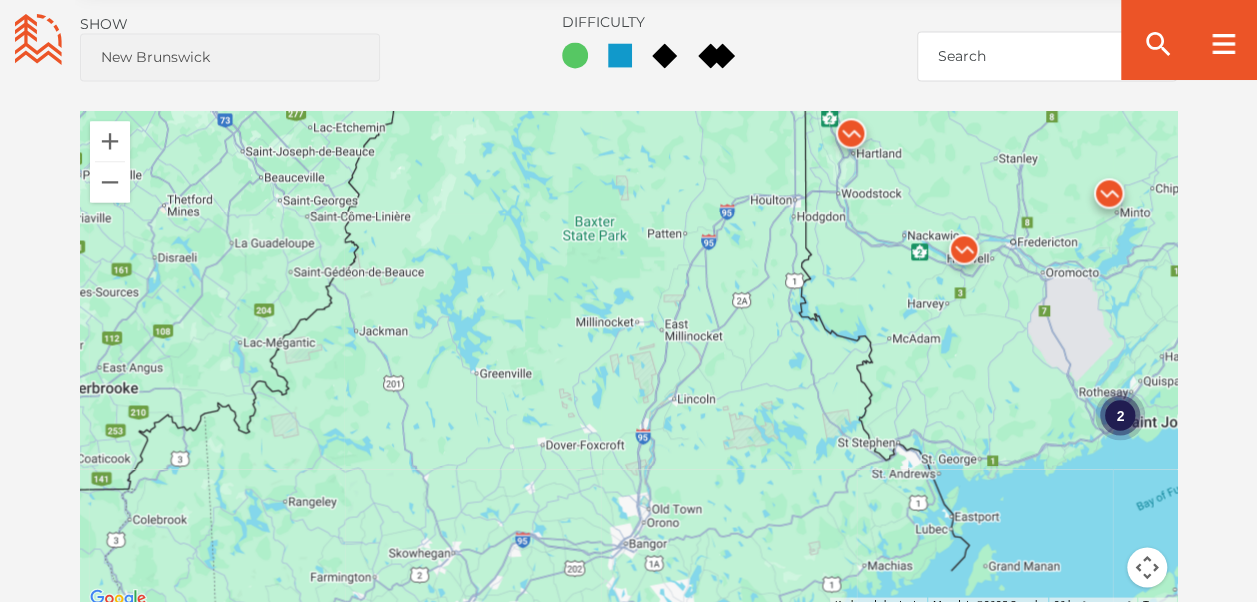 drag, startPoint x: 507, startPoint y: 282, endPoint x: 138, endPoint y: 390, distance: 384.48016 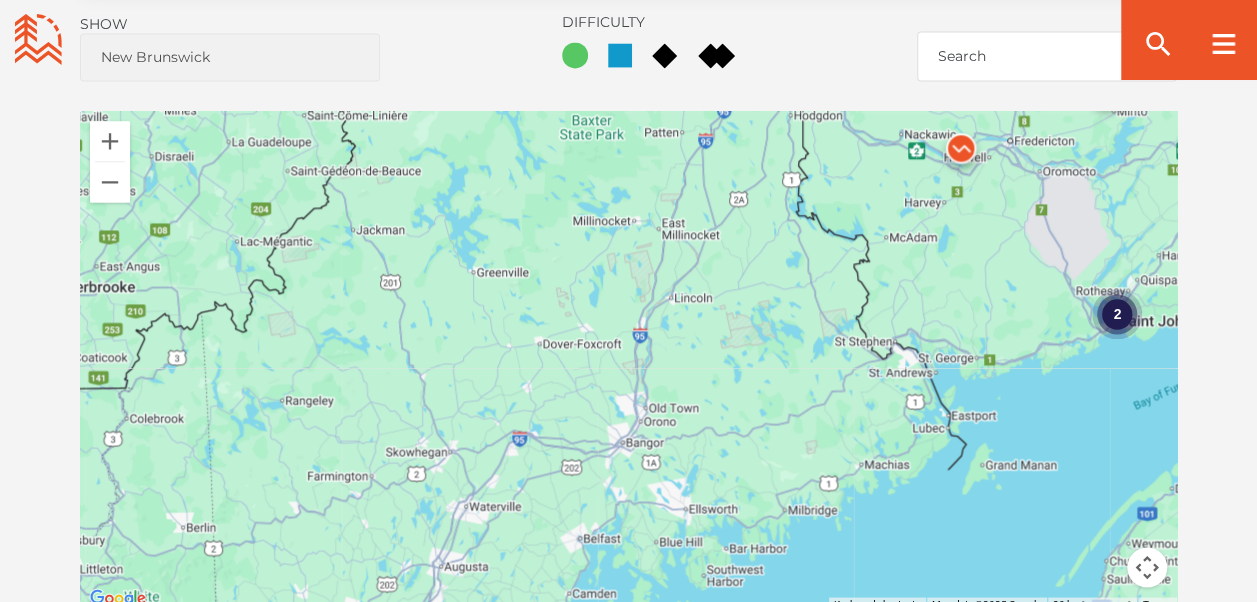 drag, startPoint x: 402, startPoint y: 324, endPoint x: 403, endPoint y: 204, distance: 120.004166 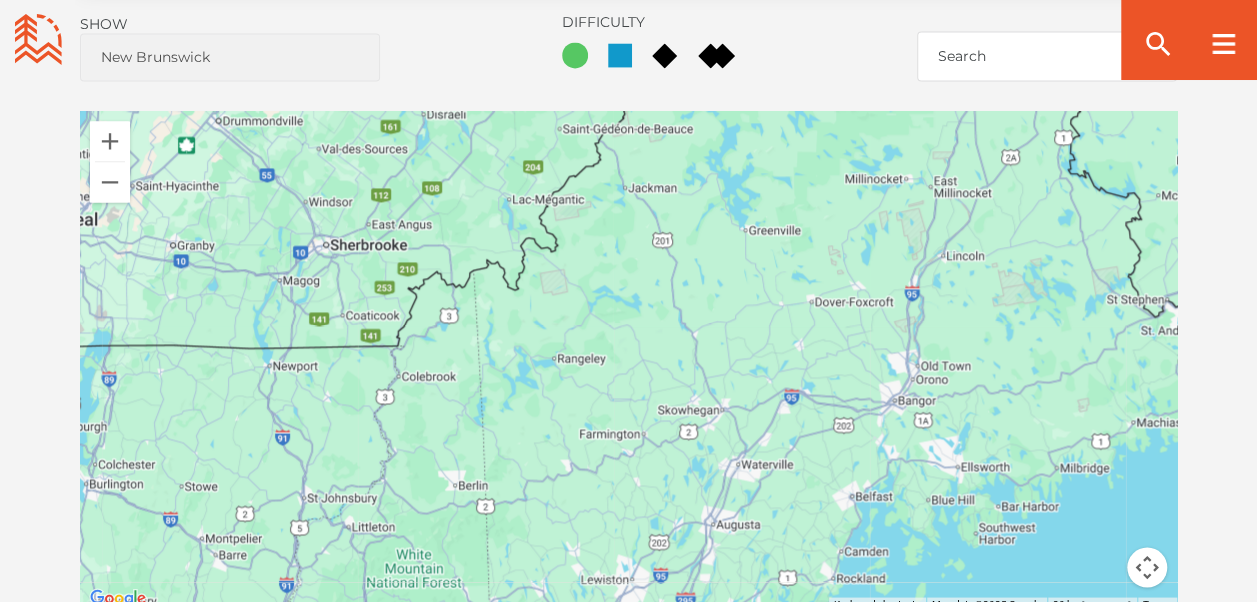 drag, startPoint x: 304, startPoint y: 466, endPoint x: 598, endPoint y: 424, distance: 296.98486 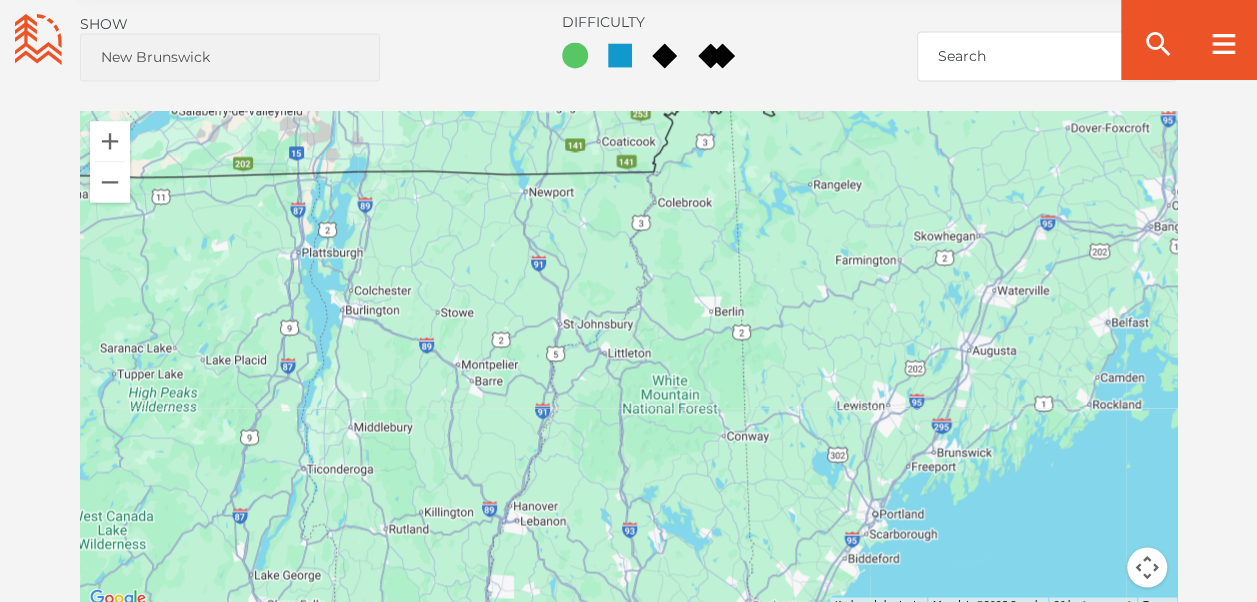 drag, startPoint x: 403, startPoint y: 366, endPoint x: 642, endPoint y: 190, distance: 296.8114 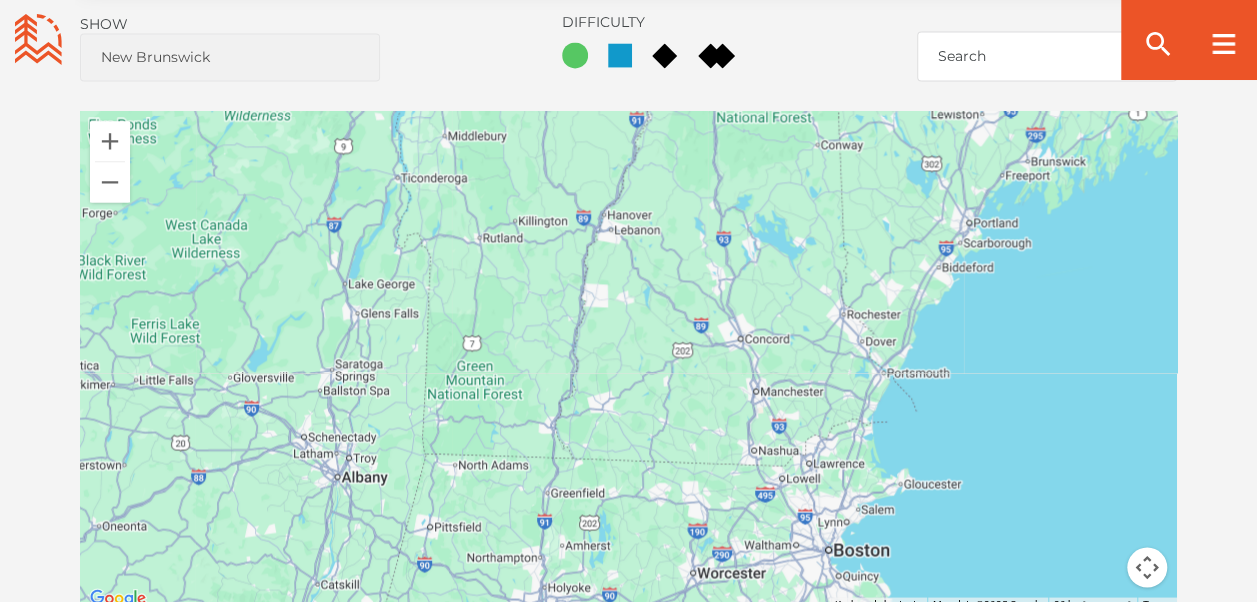 drag, startPoint x: 370, startPoint y: 468, endPoint x: 464, endPoint y: 174, distance: 308.66162 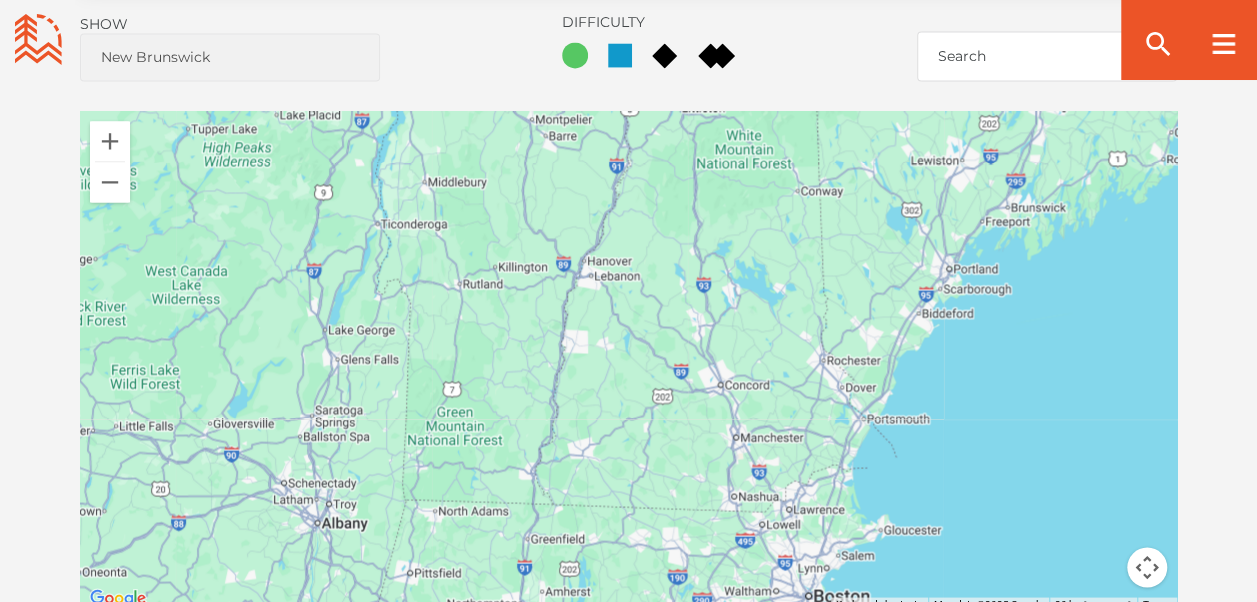 drag, startPoint x: 910, startPoint y: 230, endPoint x: 888, endPoint y: 282, distance: 56.462376 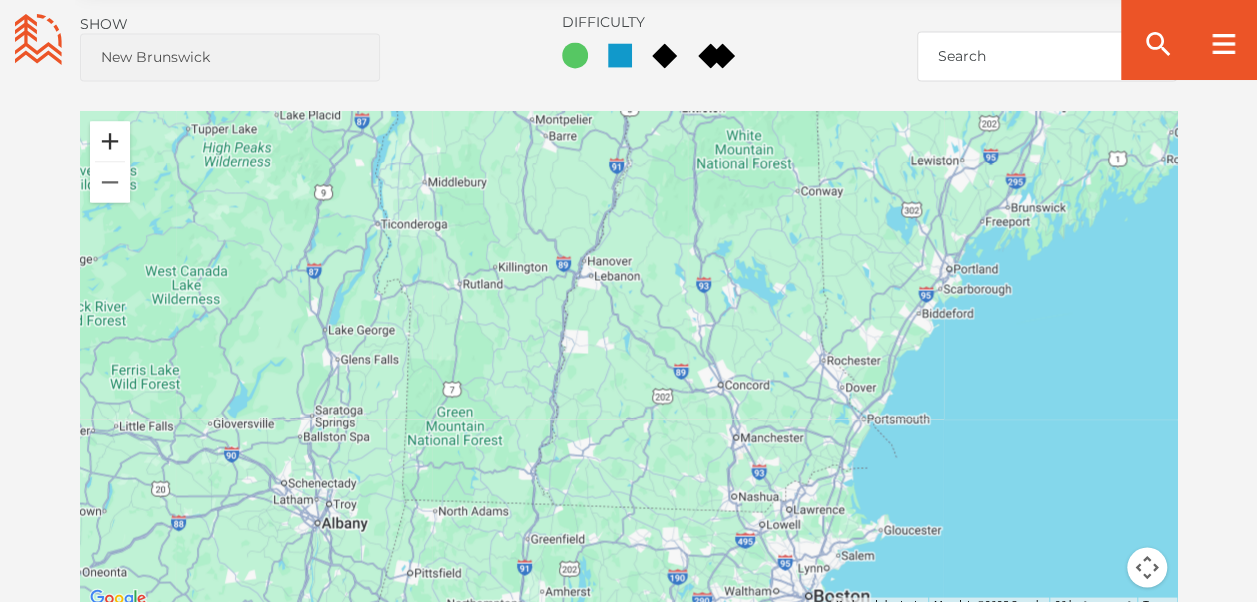click at bounding box center (110, 141) 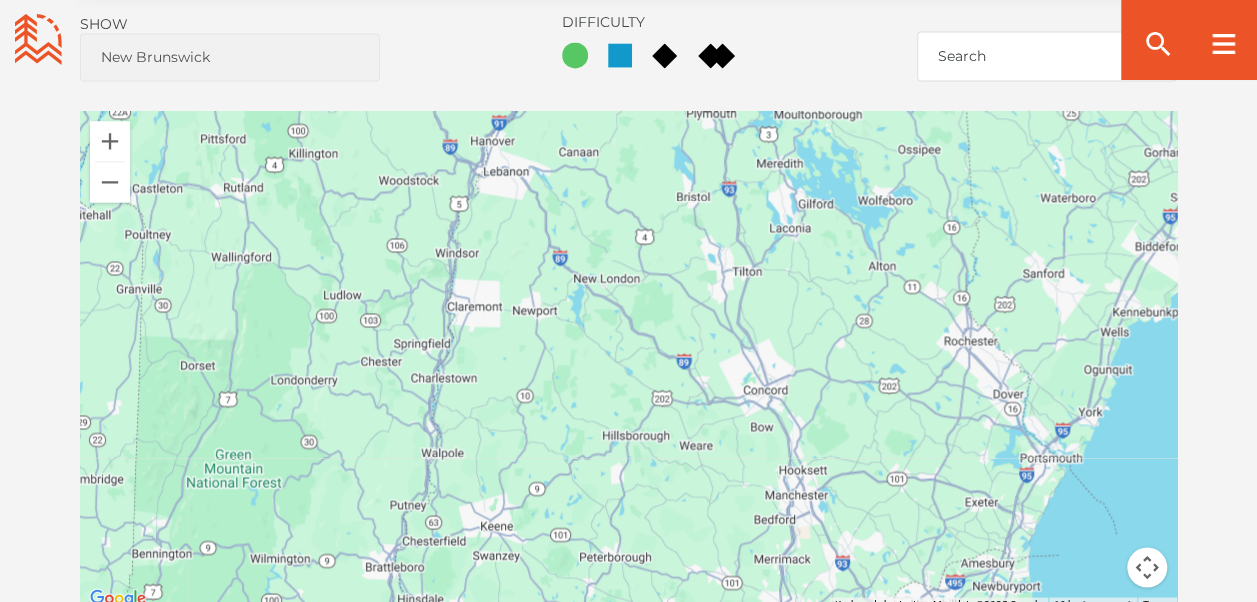 drag, startPoint x: 403, startPoint y: 344, endPoint x: 360, endPoint y: 322, distance: 48.30114 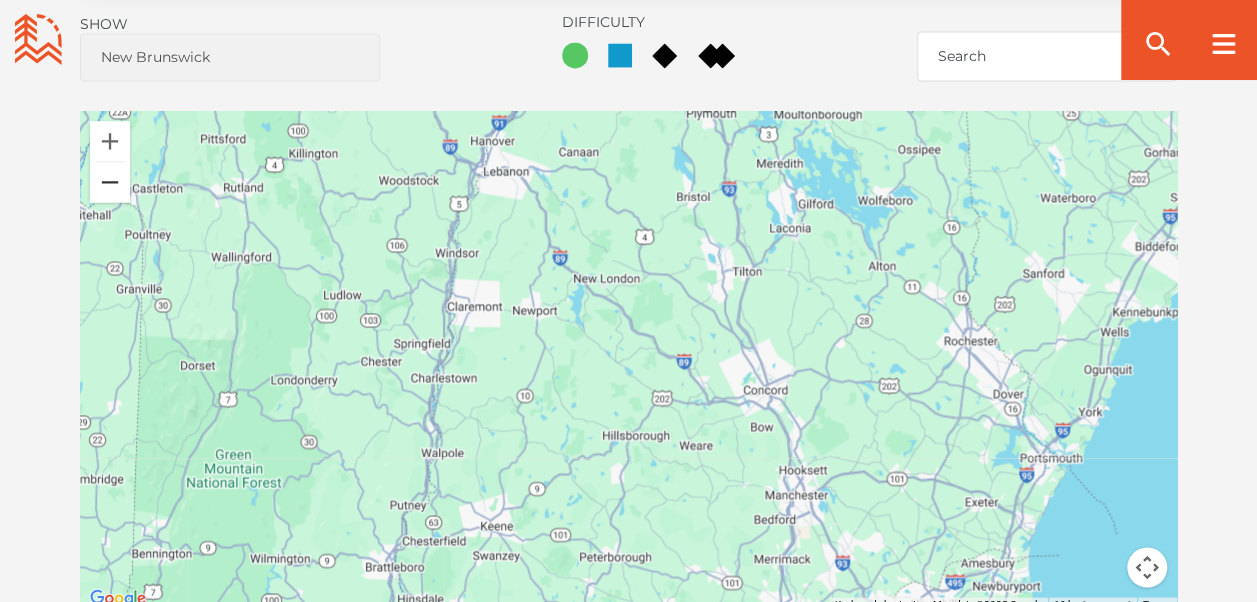 click at bounding box center (110, 182) 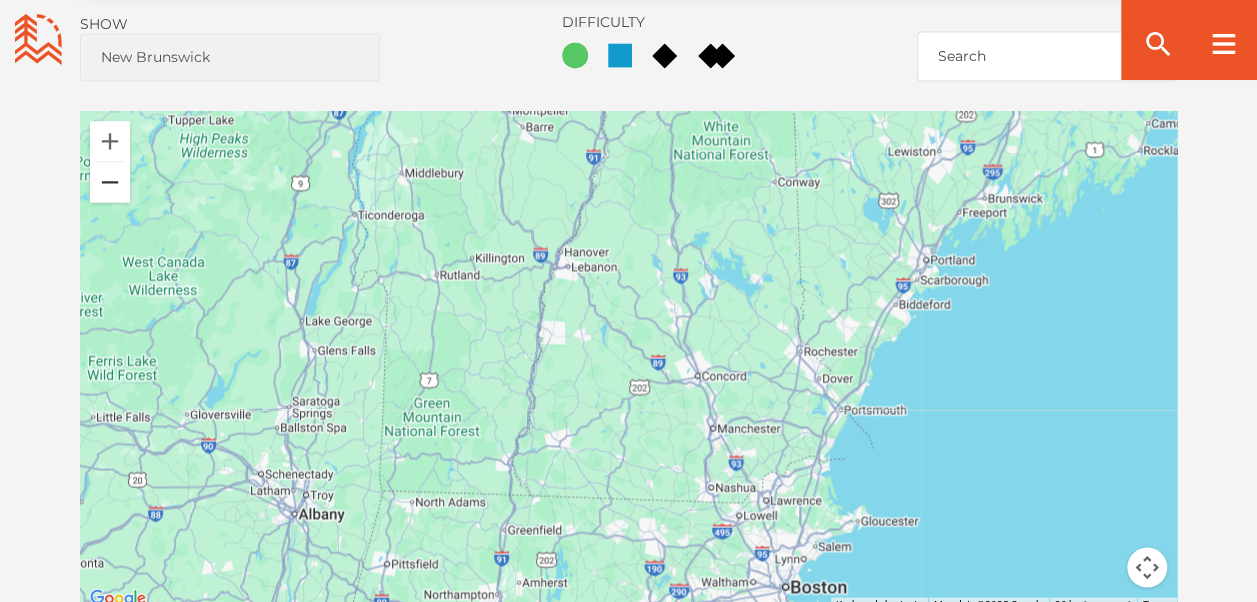 click at bounding box center [110, 182] 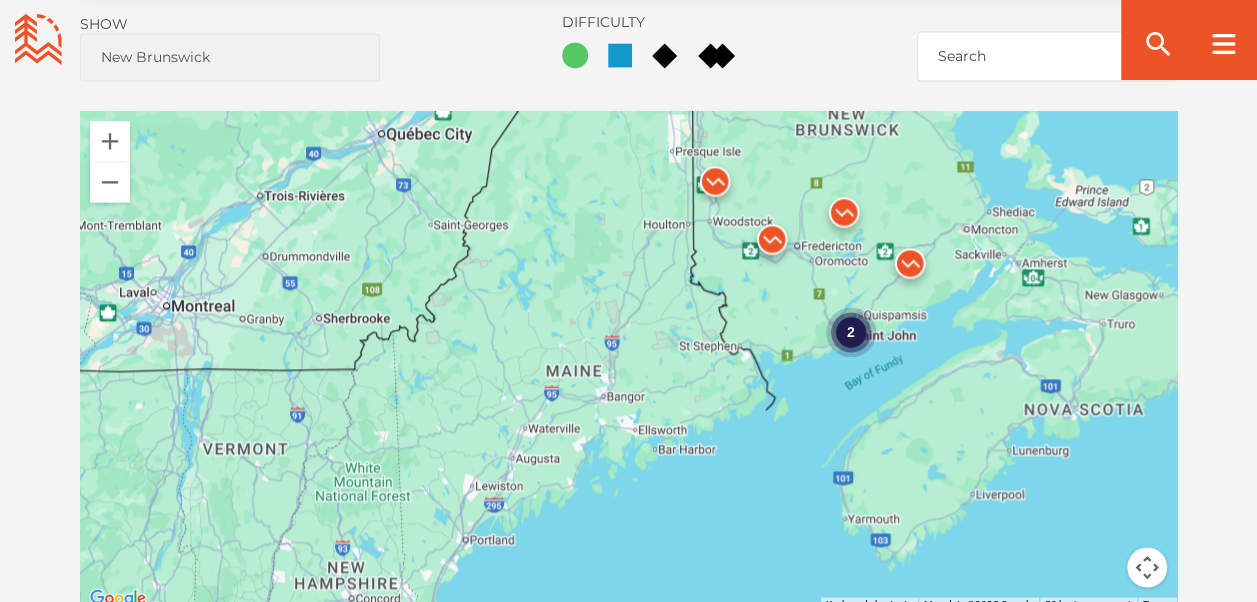 drag, startPoint x: 874, startPoint y: 240, endPoint x: 554, endPoint y: 475, distance: 397.02014 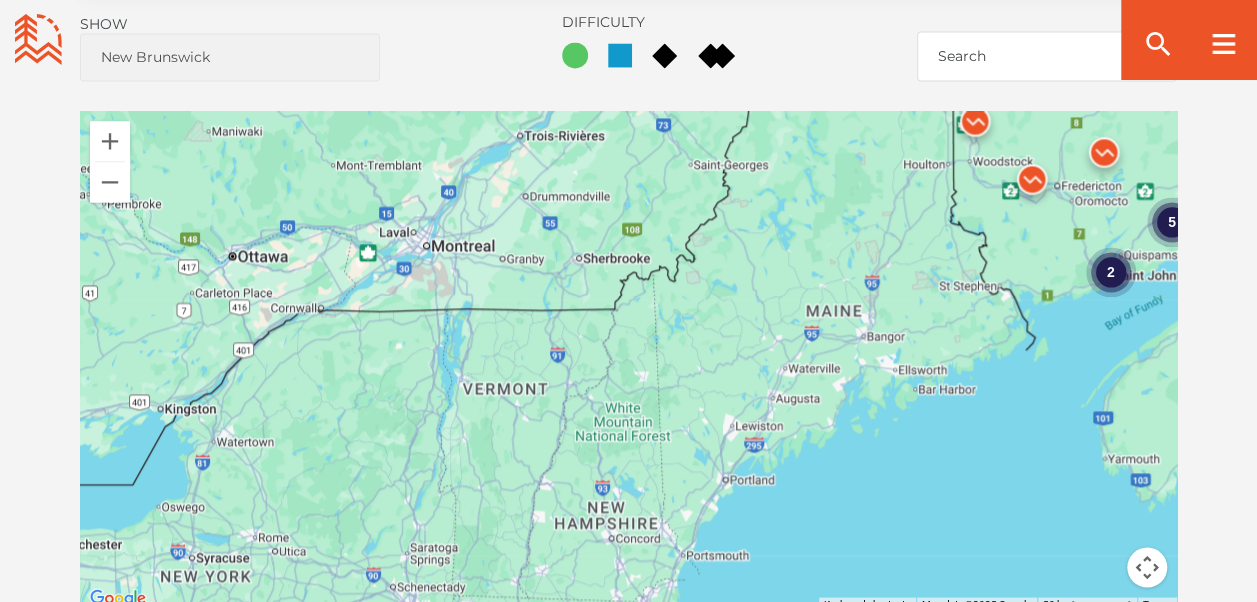 drag, startPoint x: 248, startPoint y: 326, endPoint x: 510, endPoint y: 266, distance: 268.78244 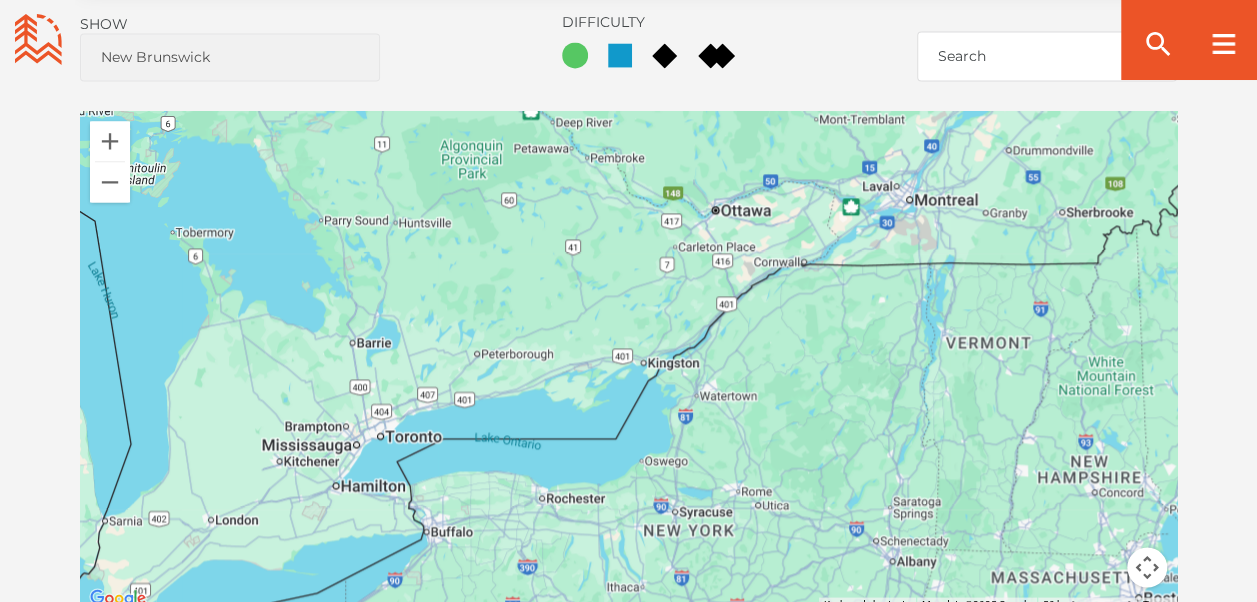 drag, startPoint x: 251, startPoint y: 328, endPoint x: 738, endPoint y: 280, distance: 489.35977 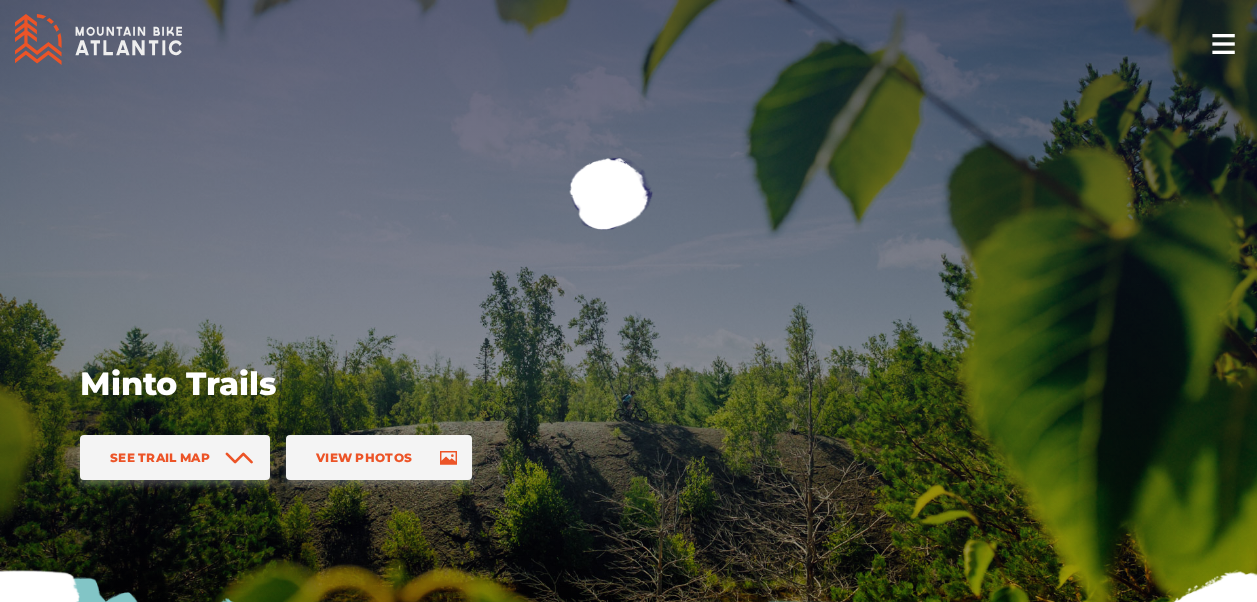 scroll, scrollTop: 0, scrollLeft: 0, axis: both 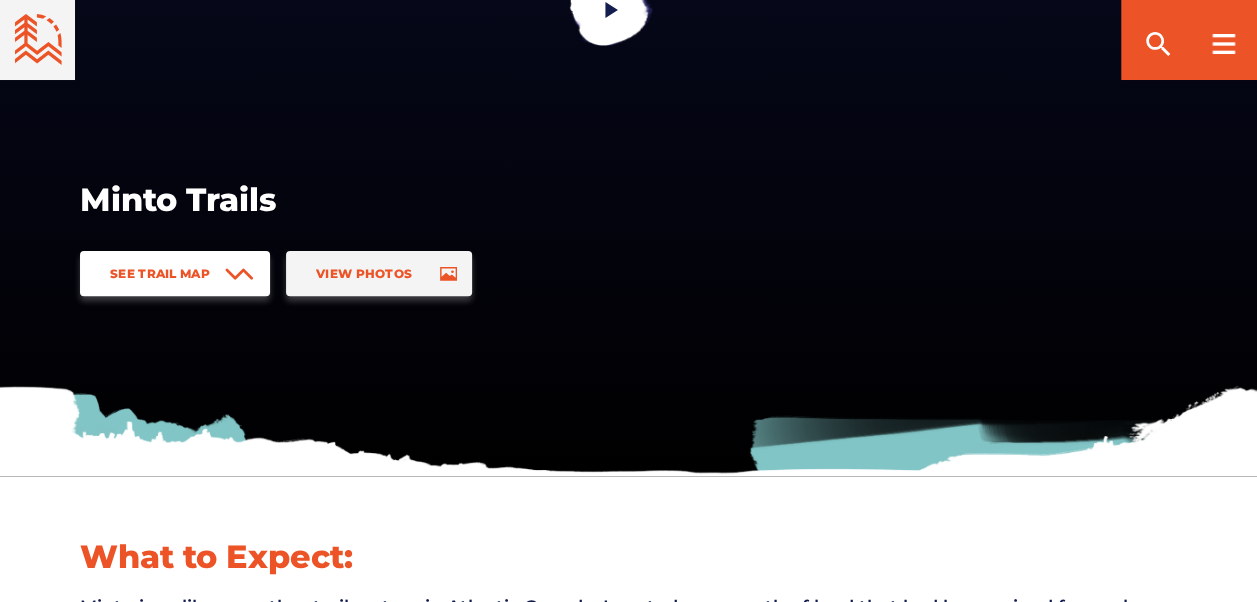 click on "See Trail Map" at bounding box center (175, 273) 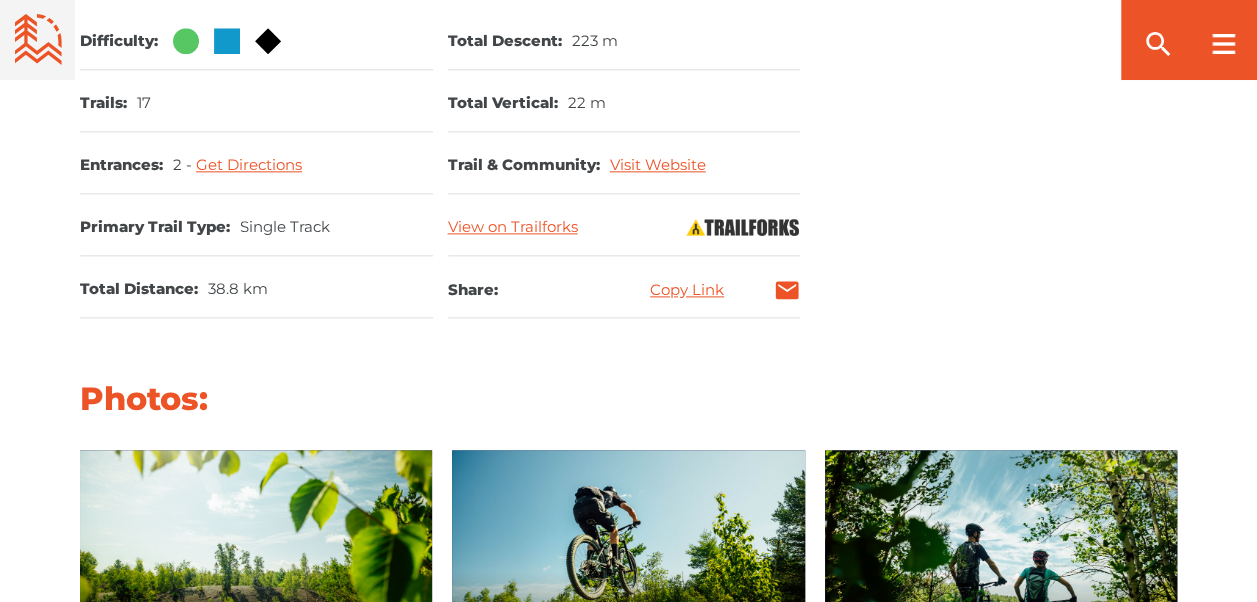 scroll, scrollTop: 2069, scrollLeft: 0, axis: vertical 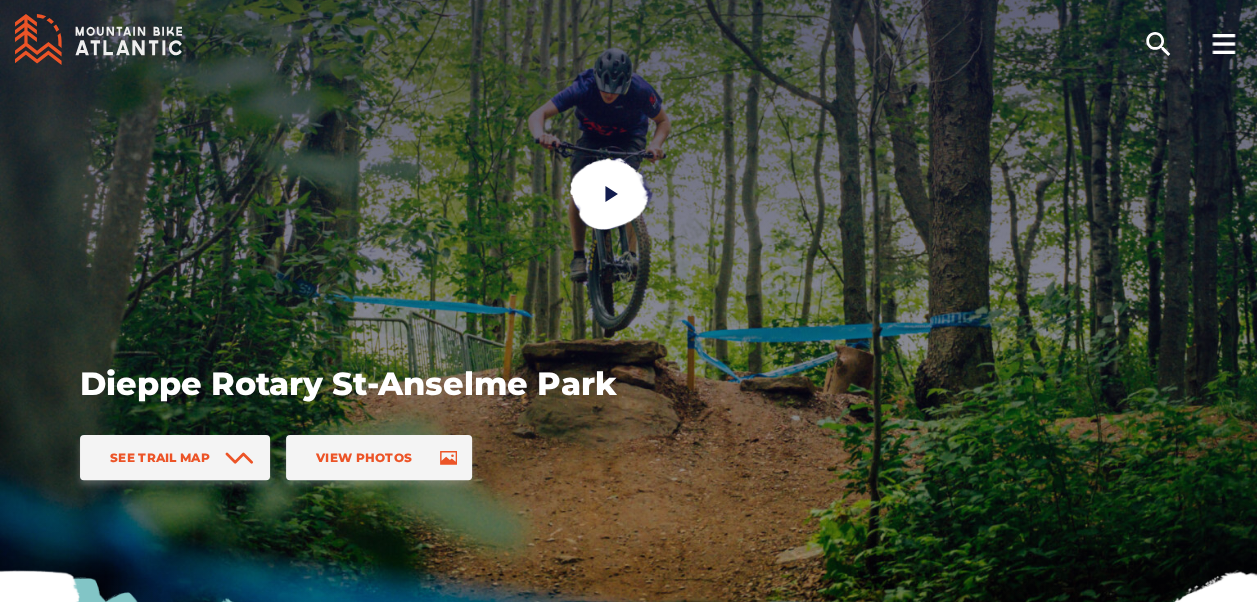 drag, startPoint x: 1256, startPoint y: 30, endPoint x: 1251, endPoint y: 60, distance: 30.413813 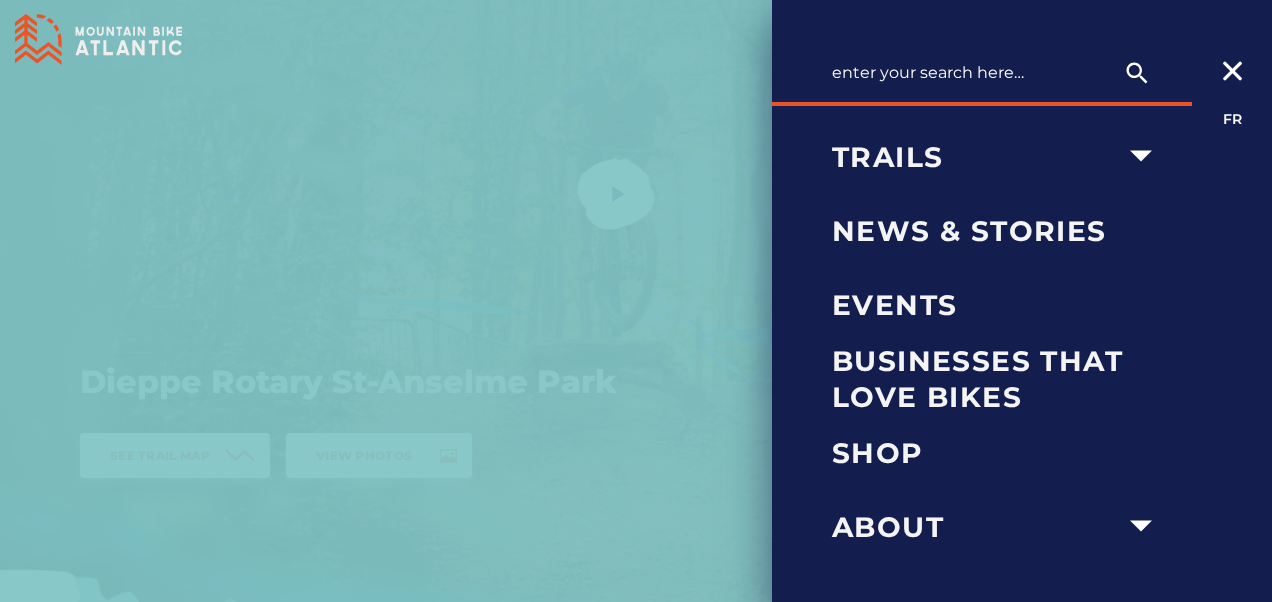 click at bounding box center (636, 301) 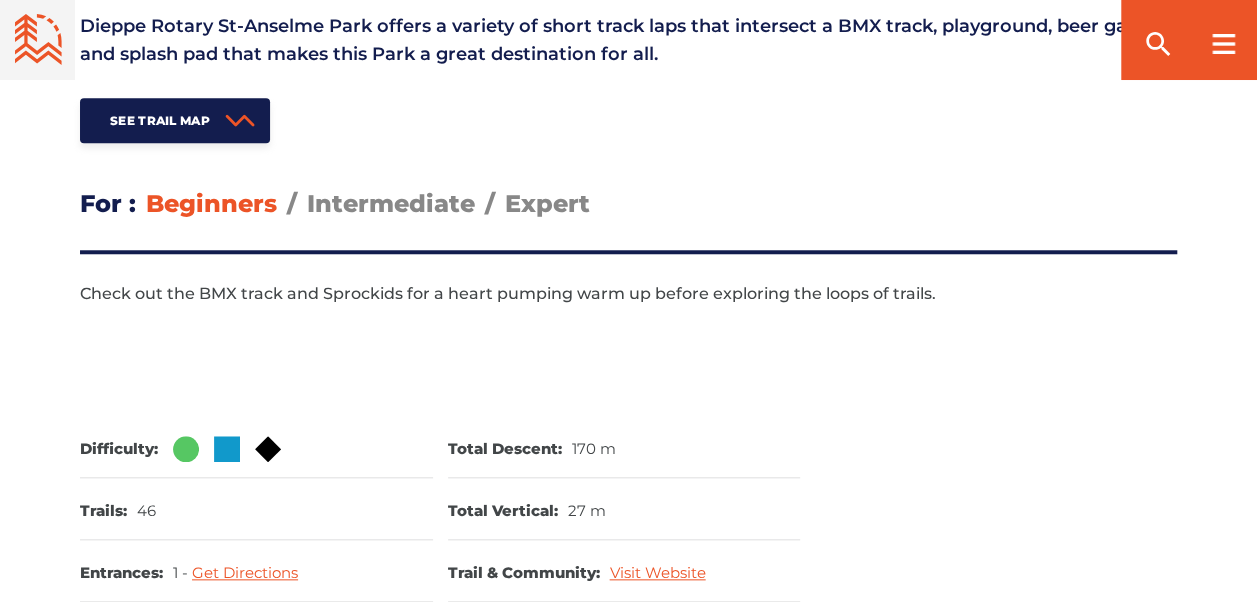 scroll, scrollTop: 746, scrollLeft: 0, axis: vertical 